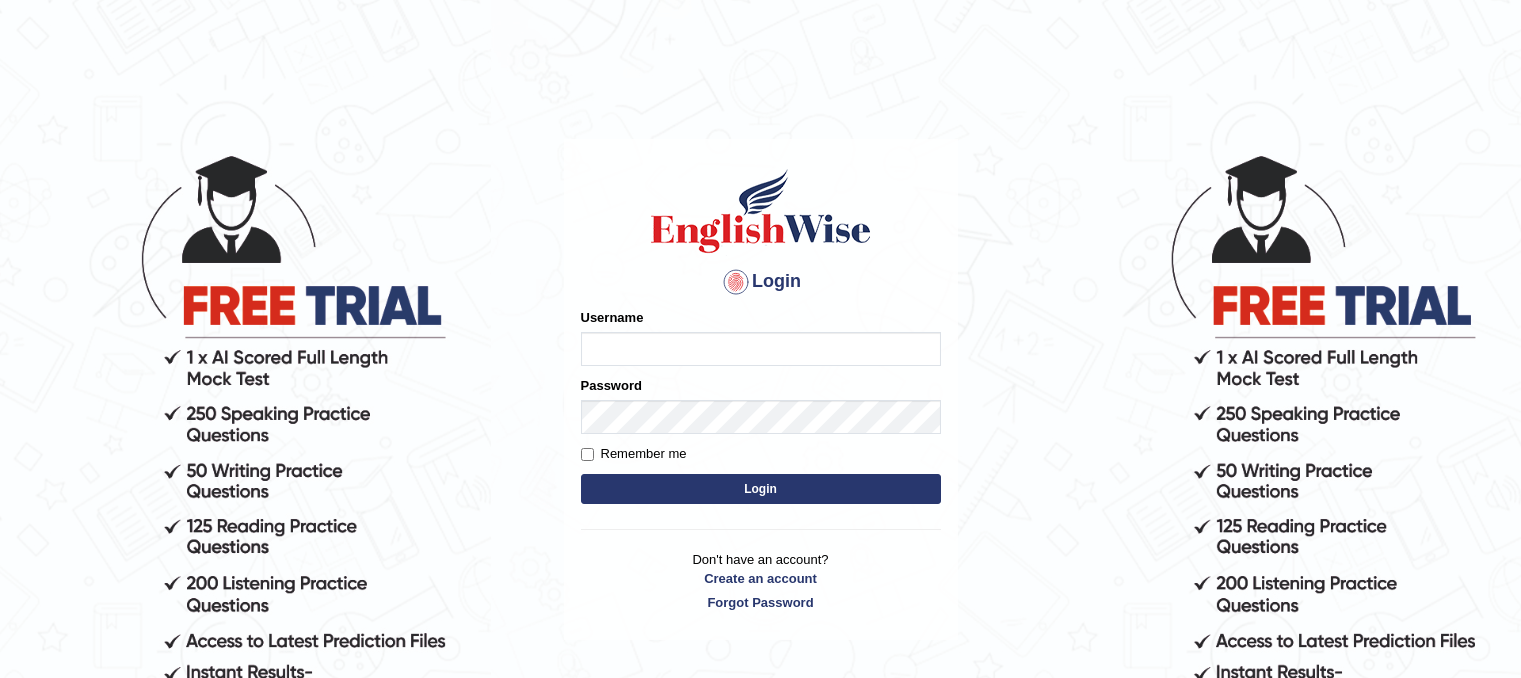 scroll, scrollTop: 0, scrollLeft: 0, axis: both 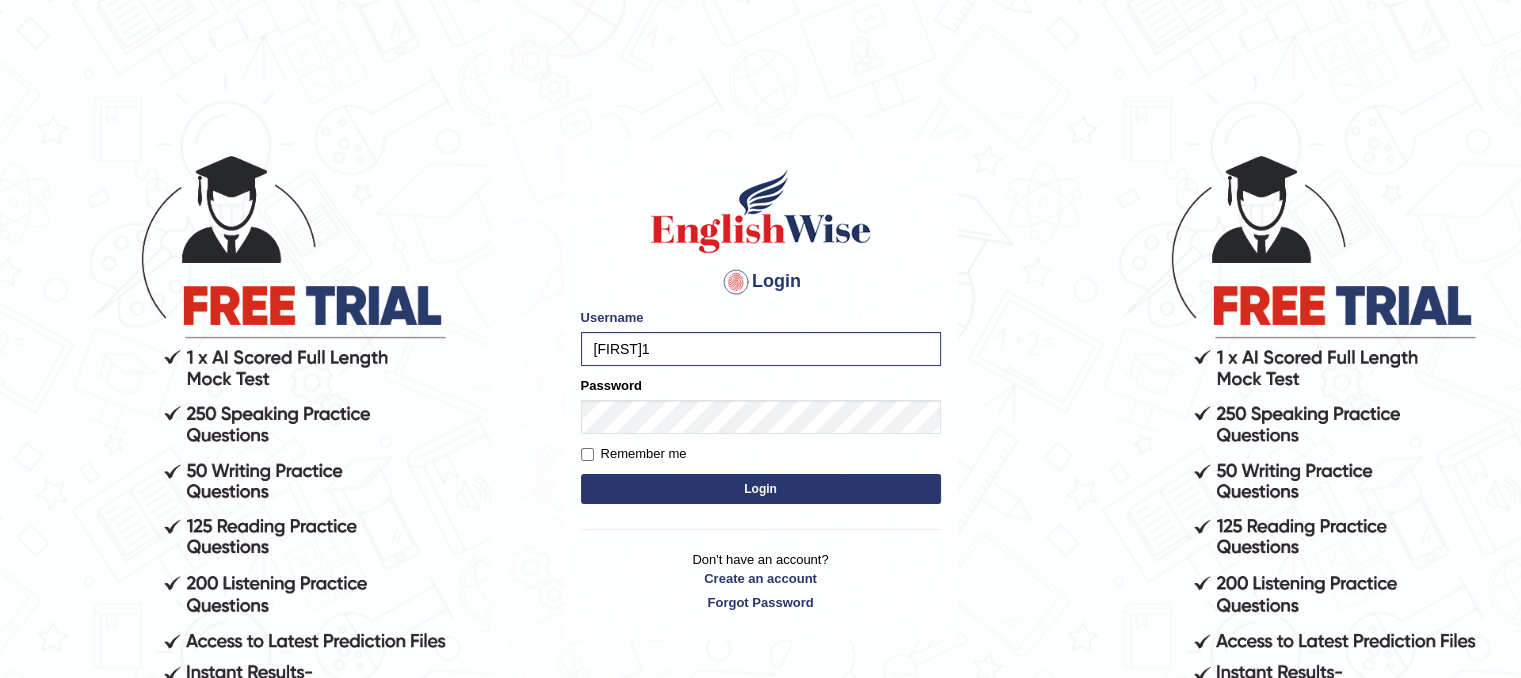type on "Gayathiri" 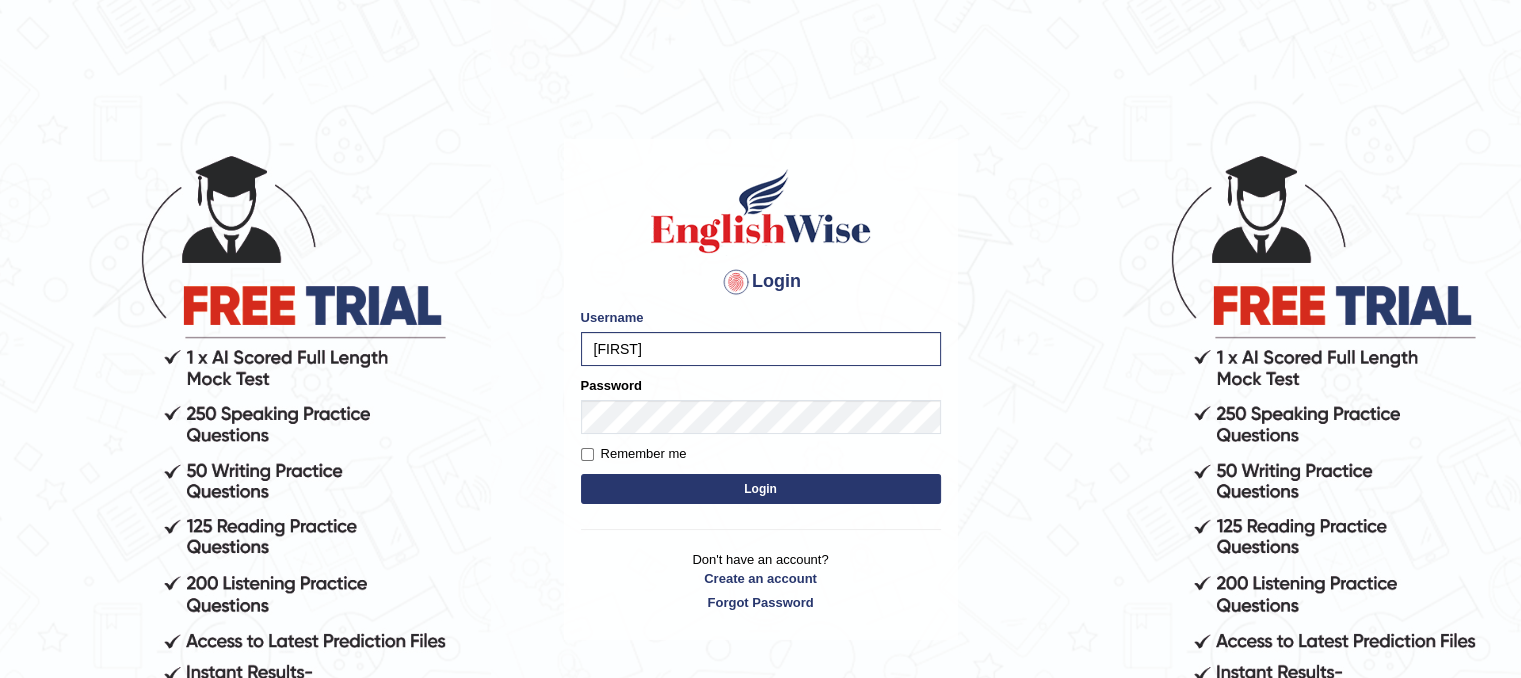 click on "Login" at bounding box center (761, 489) 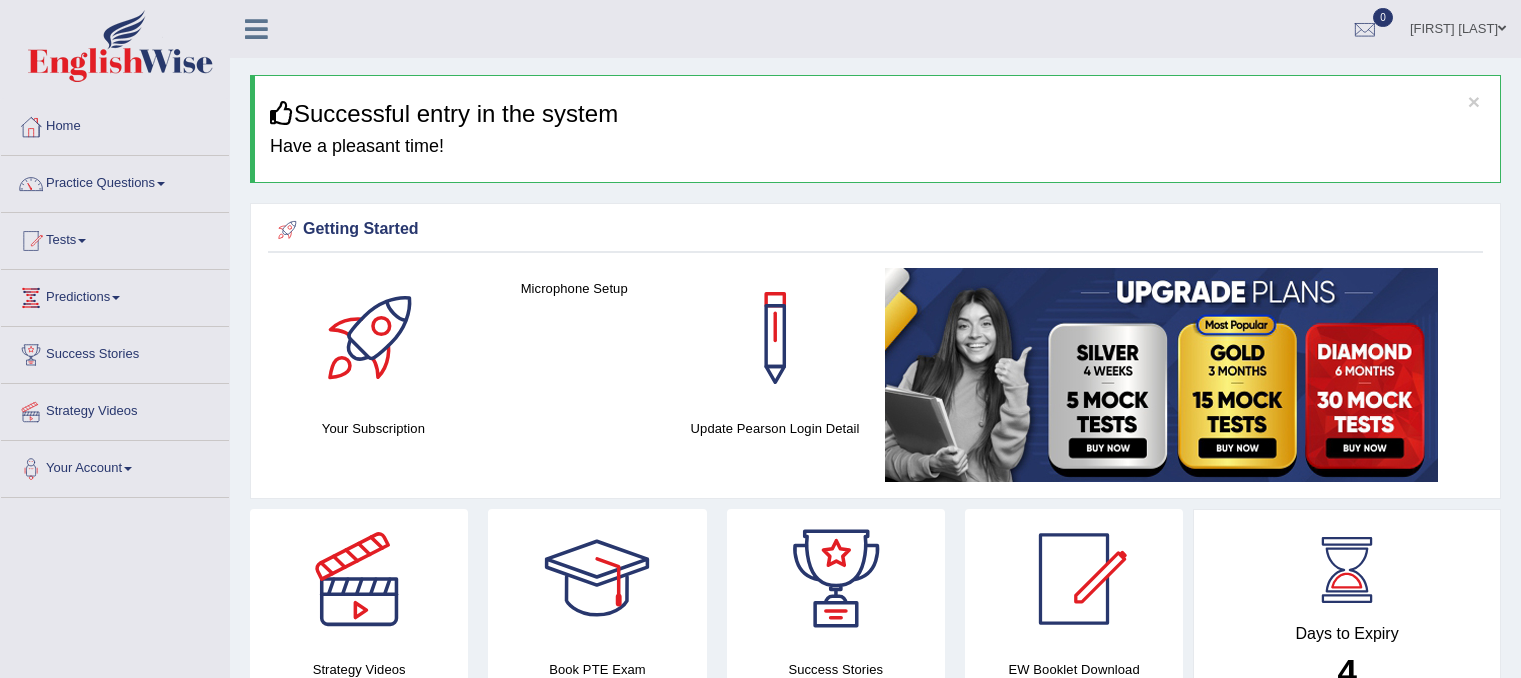 scroll, scrollTop: 0, scrollLeft: 0, axis: both 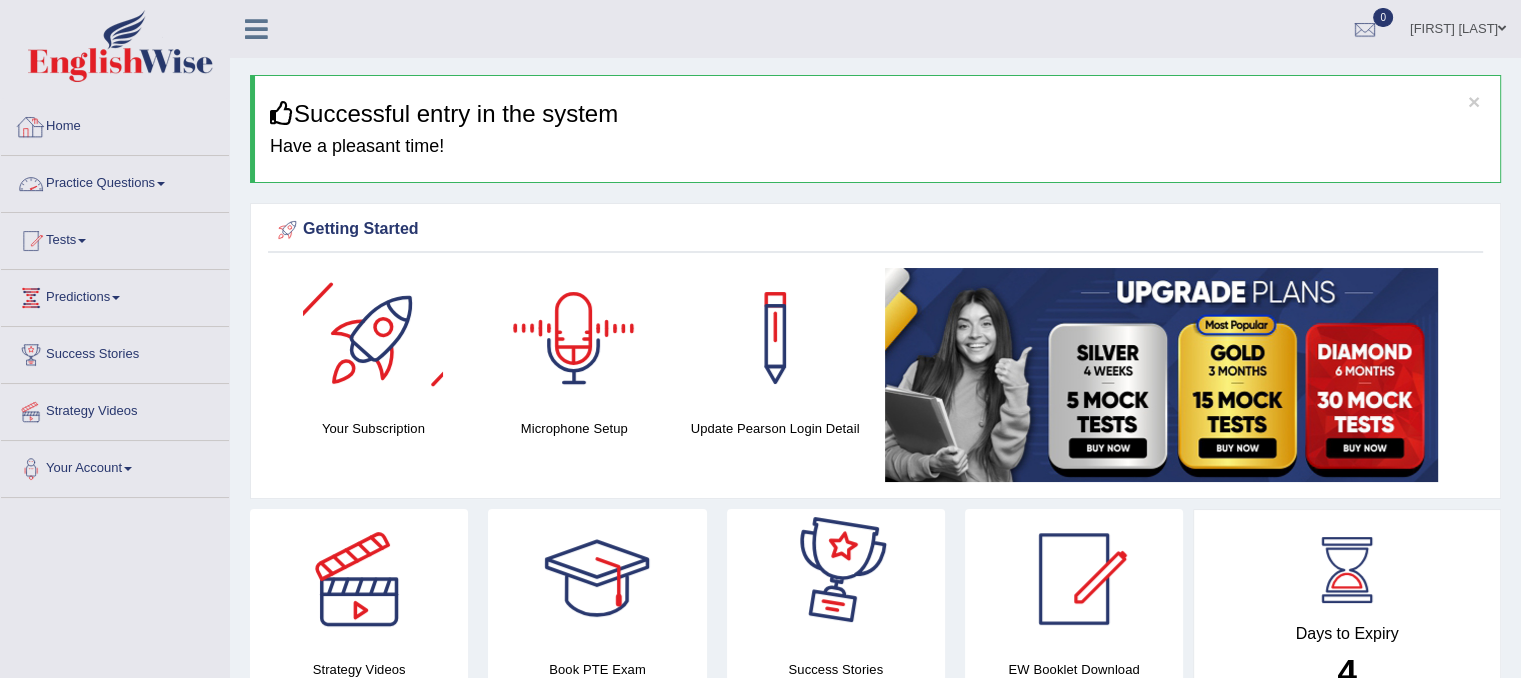 click on "Practice Questions" at bounding box center (115, 181) 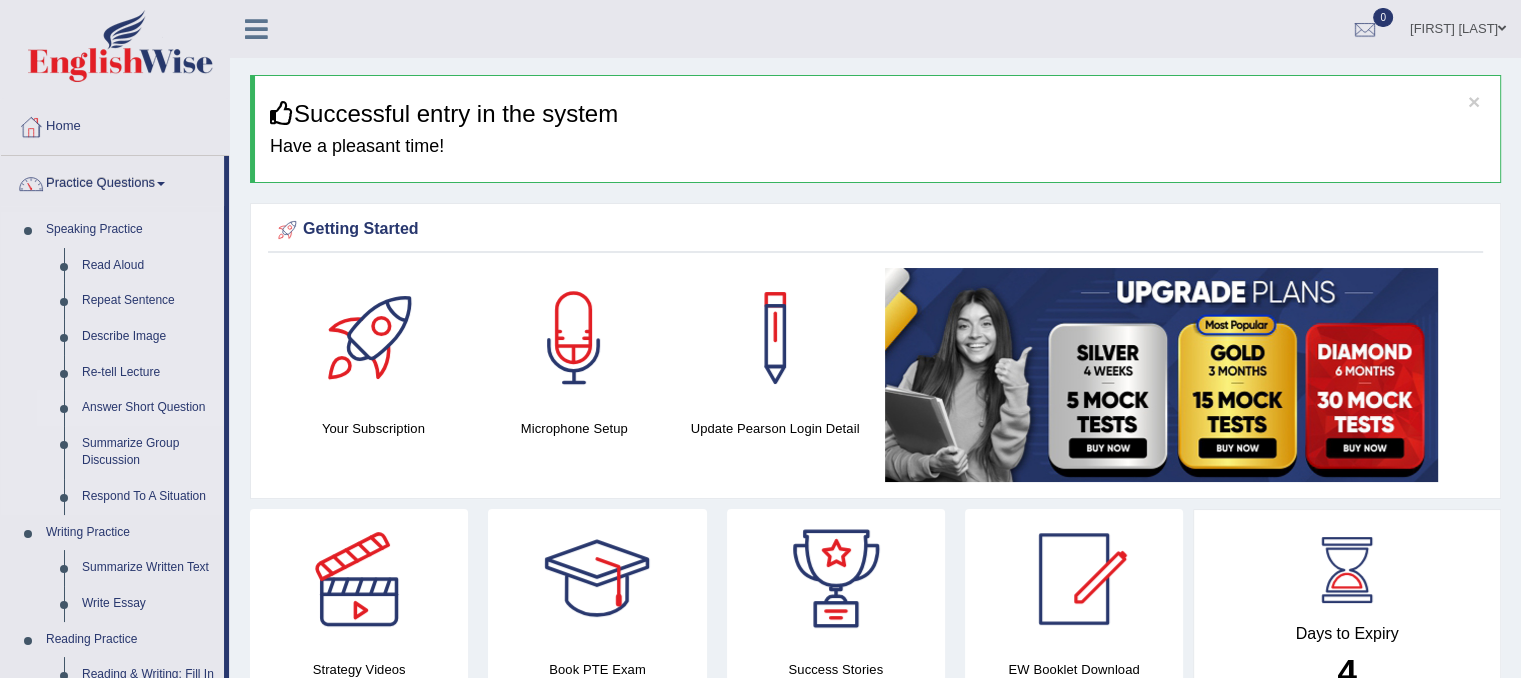 click on "Answer Short Question" at bounding box center (148, 408) 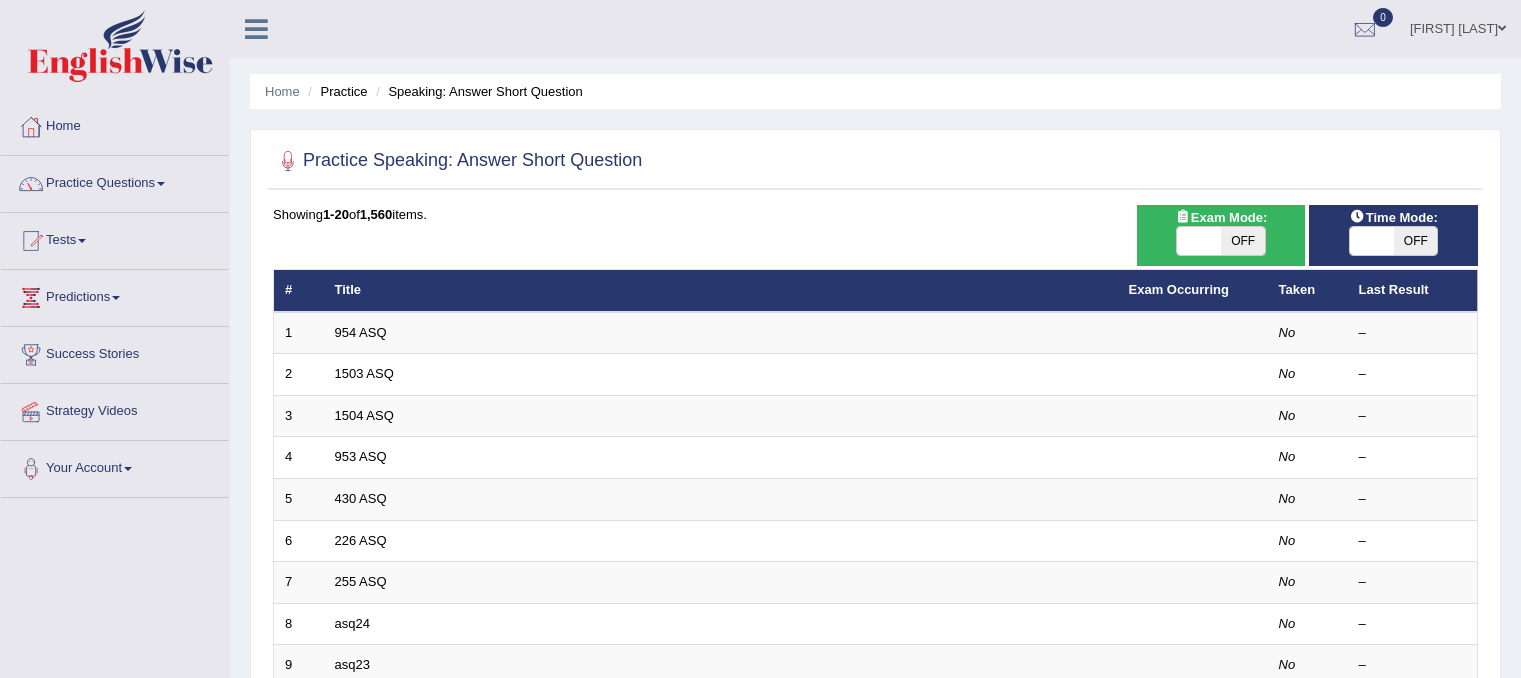 scroll, scrollTop: 0, scrollLeft: 0, axis: both 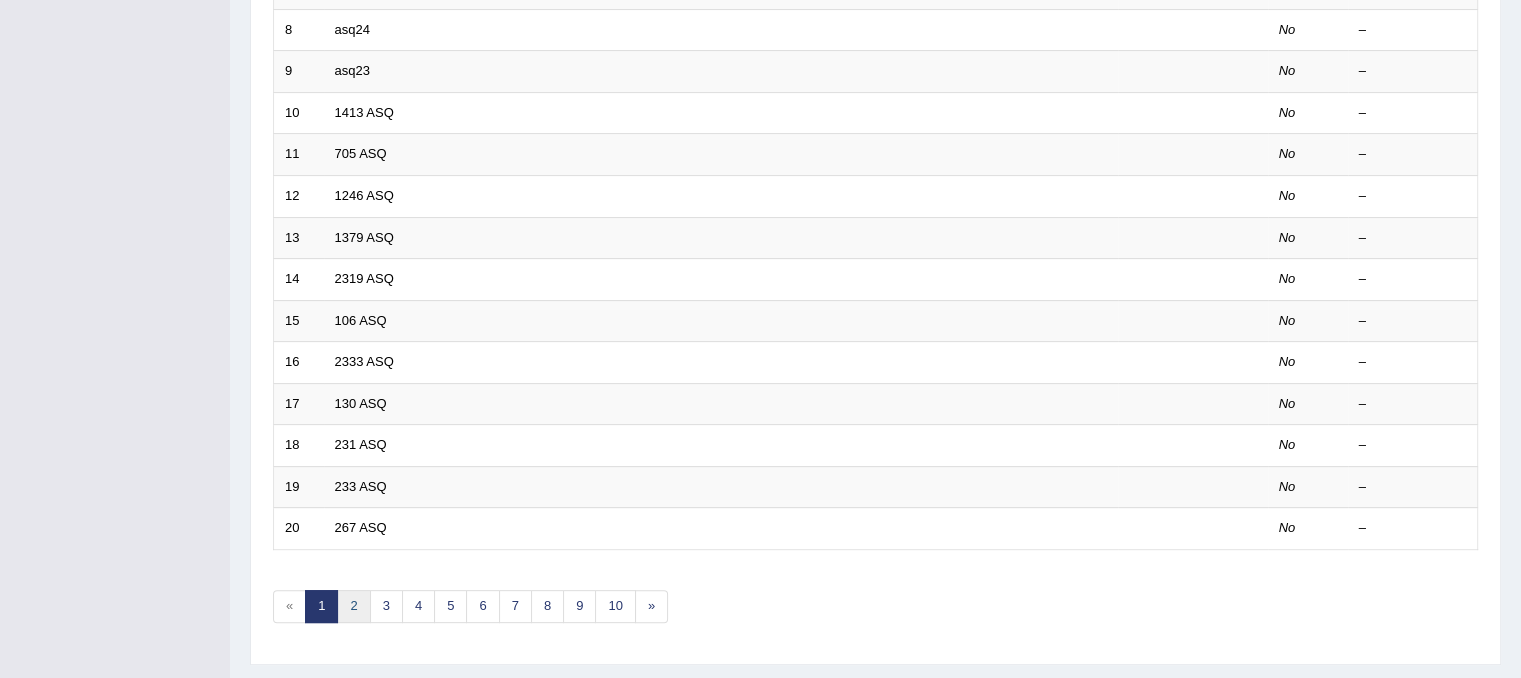 click on "2" at bounding box center (353, 606) 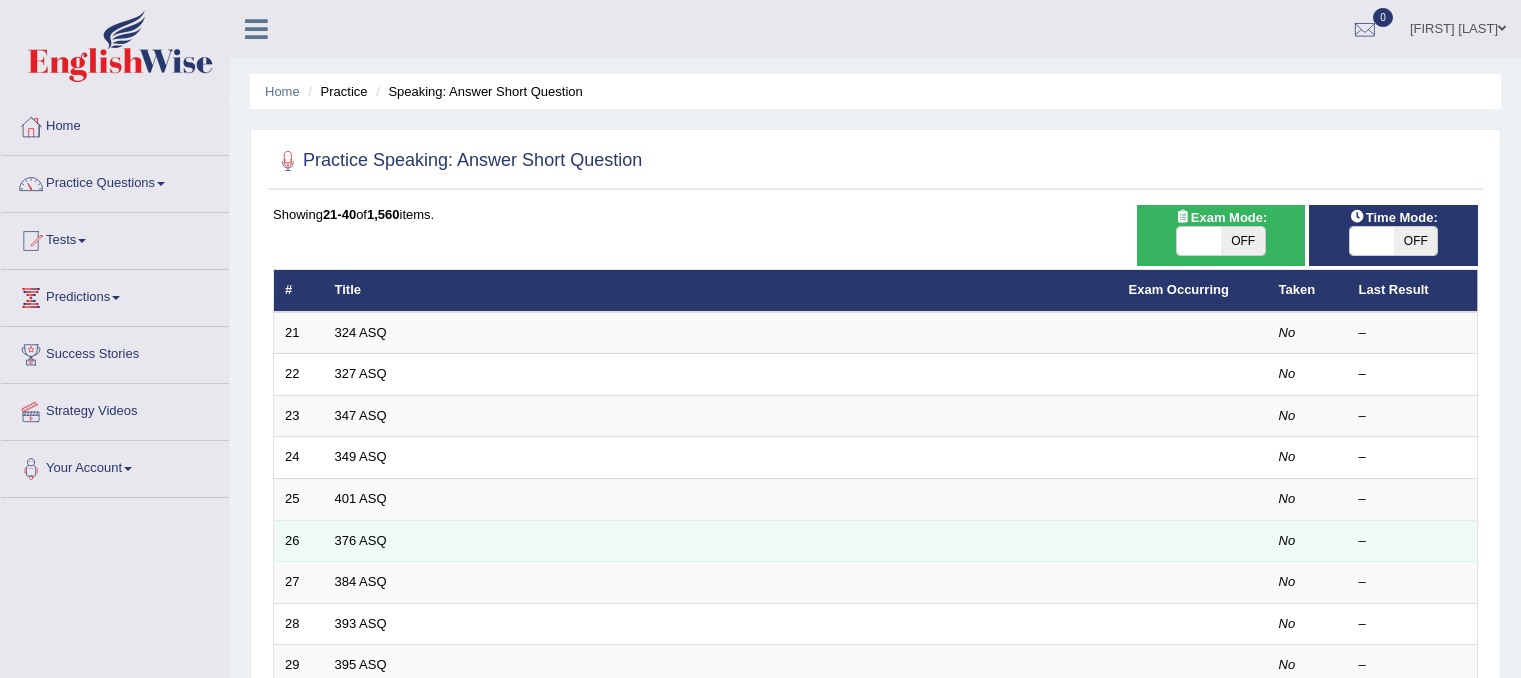scroll, scrollTop: 0, scrollLeft: 0, axis: both 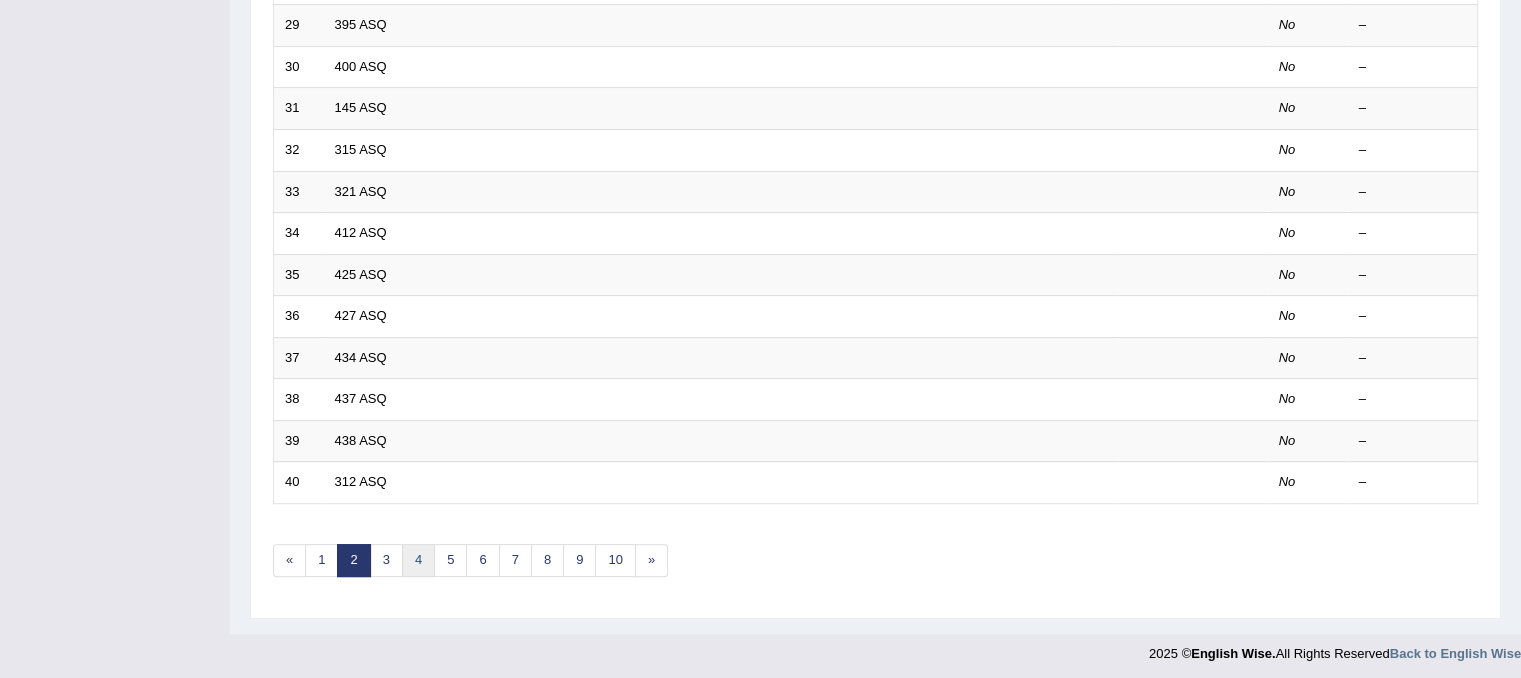 click on "4" at bounding box center [418, 560] 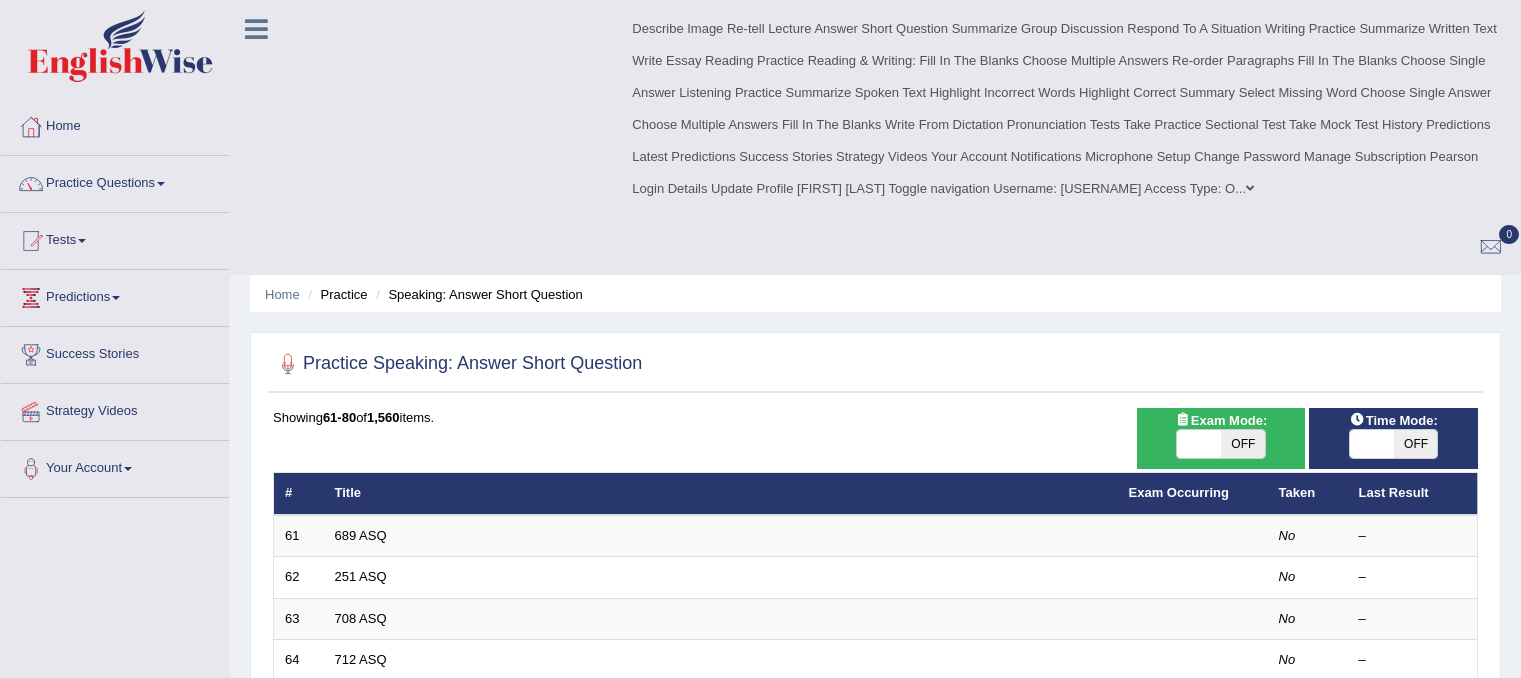 scroll, scrollTop: 0, scrollLeft: 0, axis: both 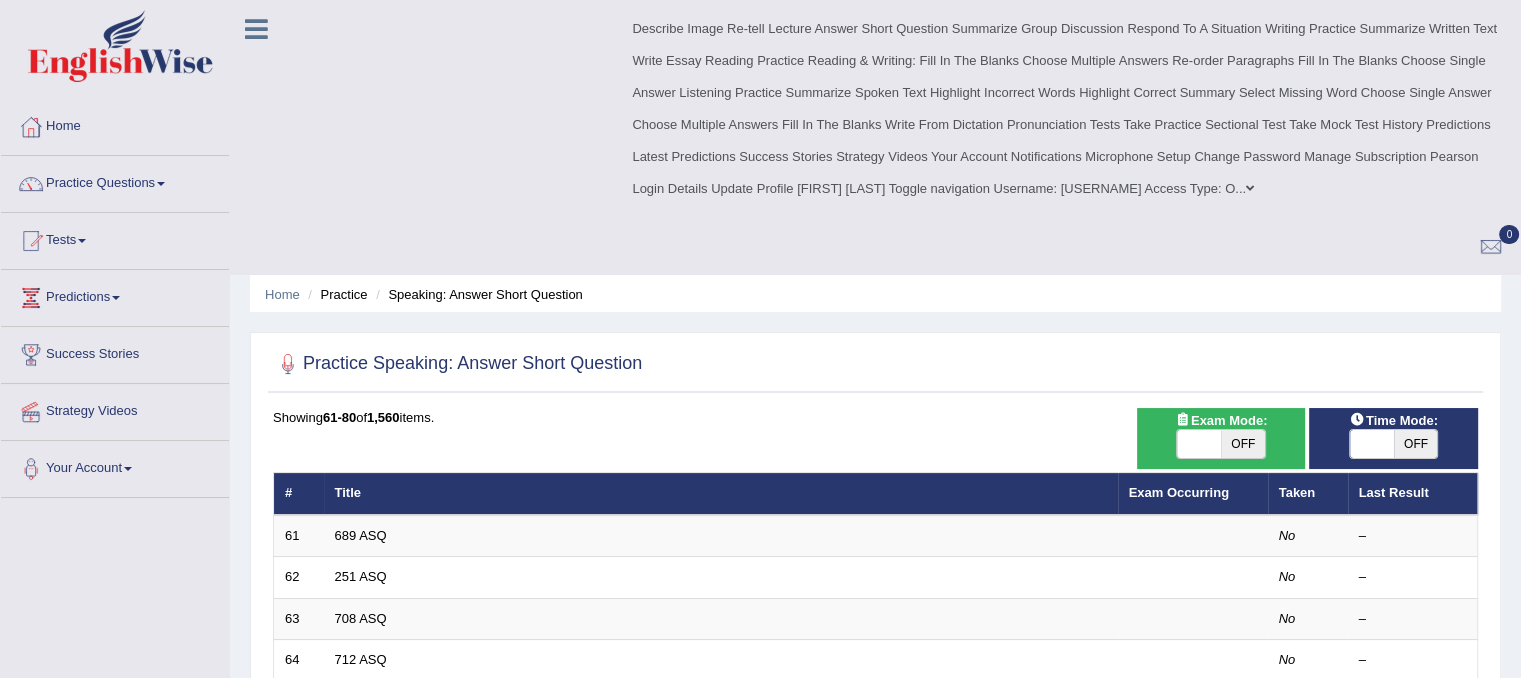 click on "Practice Questions" at bounding box center [115, 181] 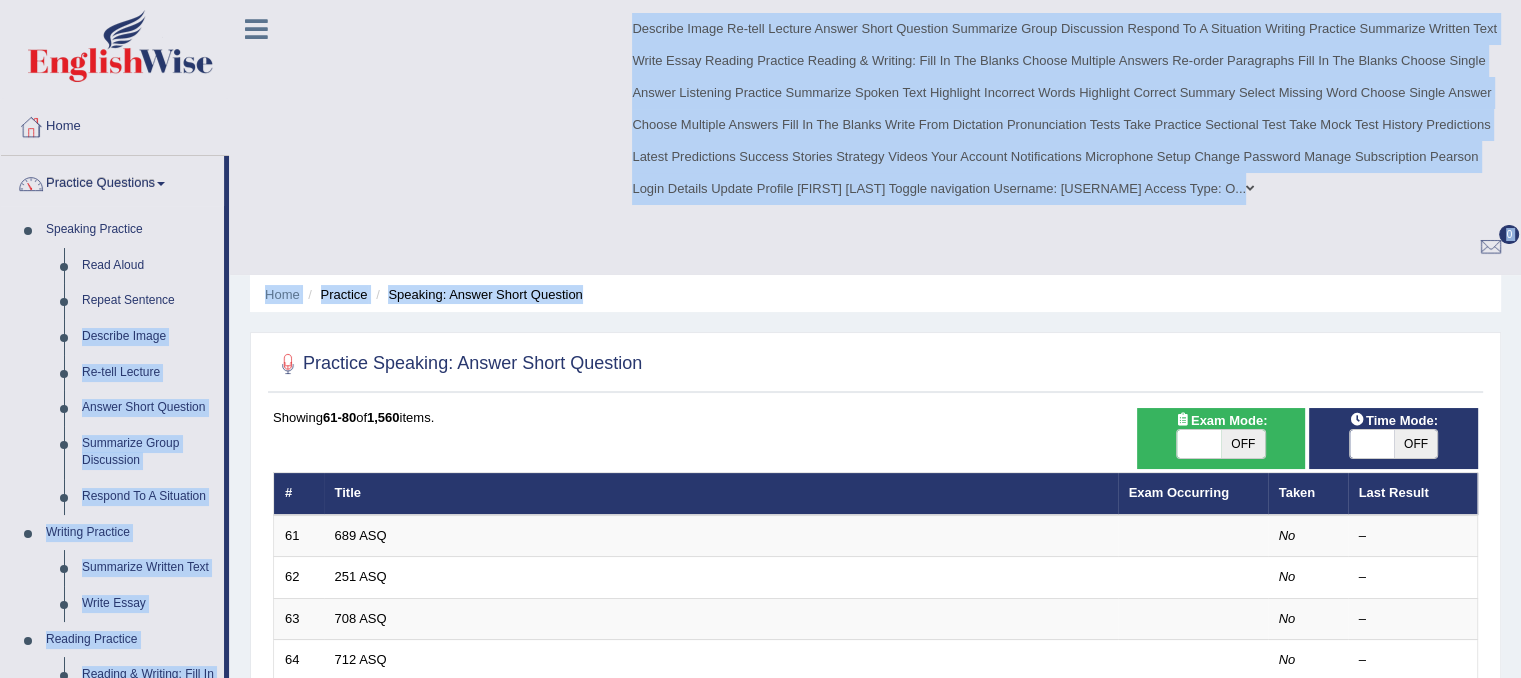 drag, startPoint x: 227, startPoint y: 295, endPoint x: 236, endPoint y: 419, distance: 124.32619 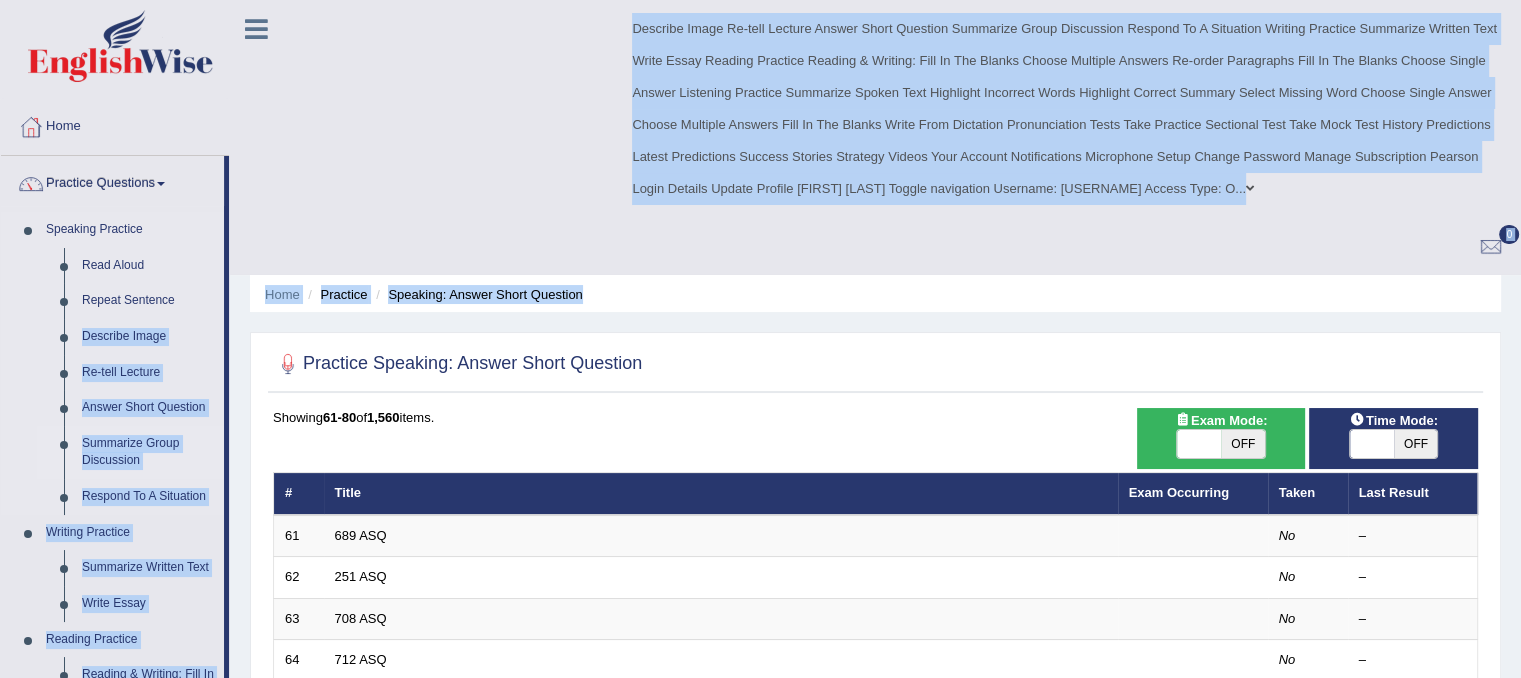 click on "Summarize Group Discussion" at bounding box center [148, 452] 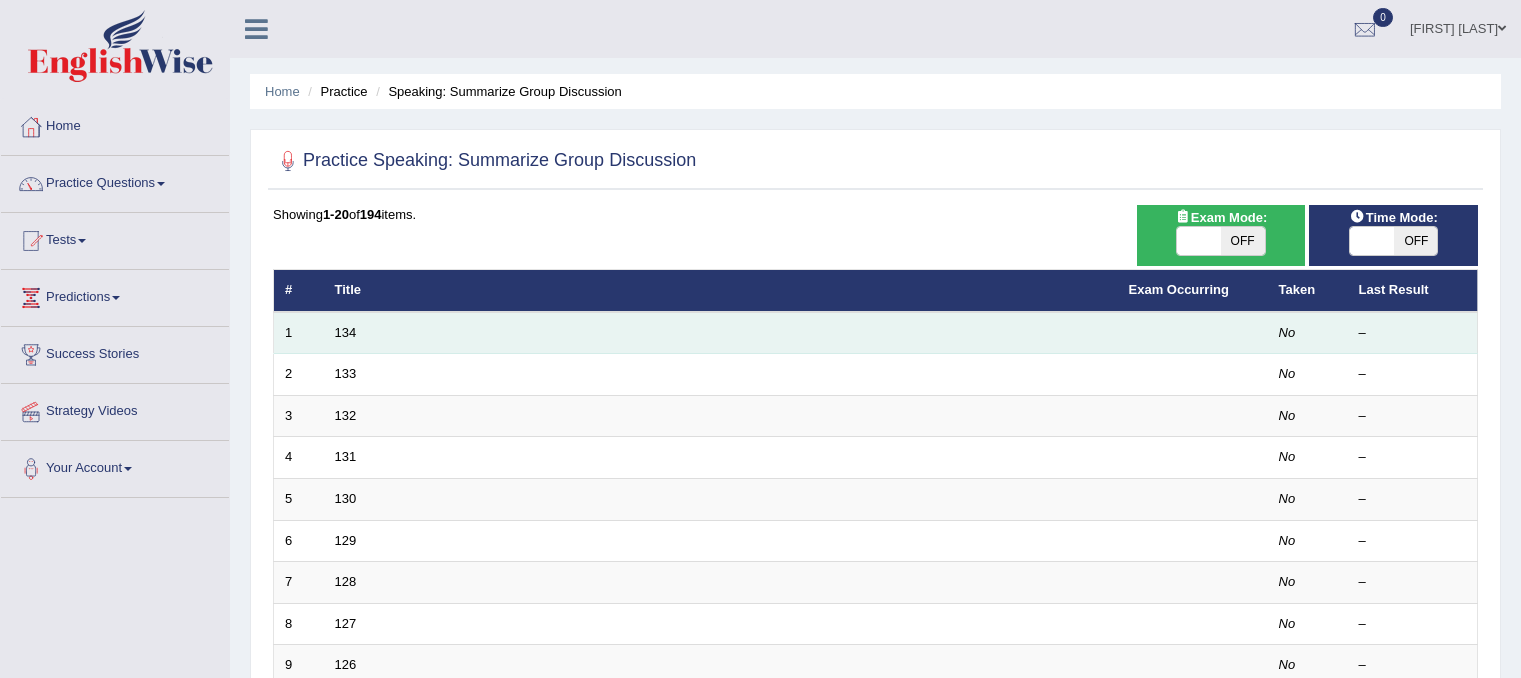 scroll, scrollTop: 0, scrollLeft: 0, axis: both 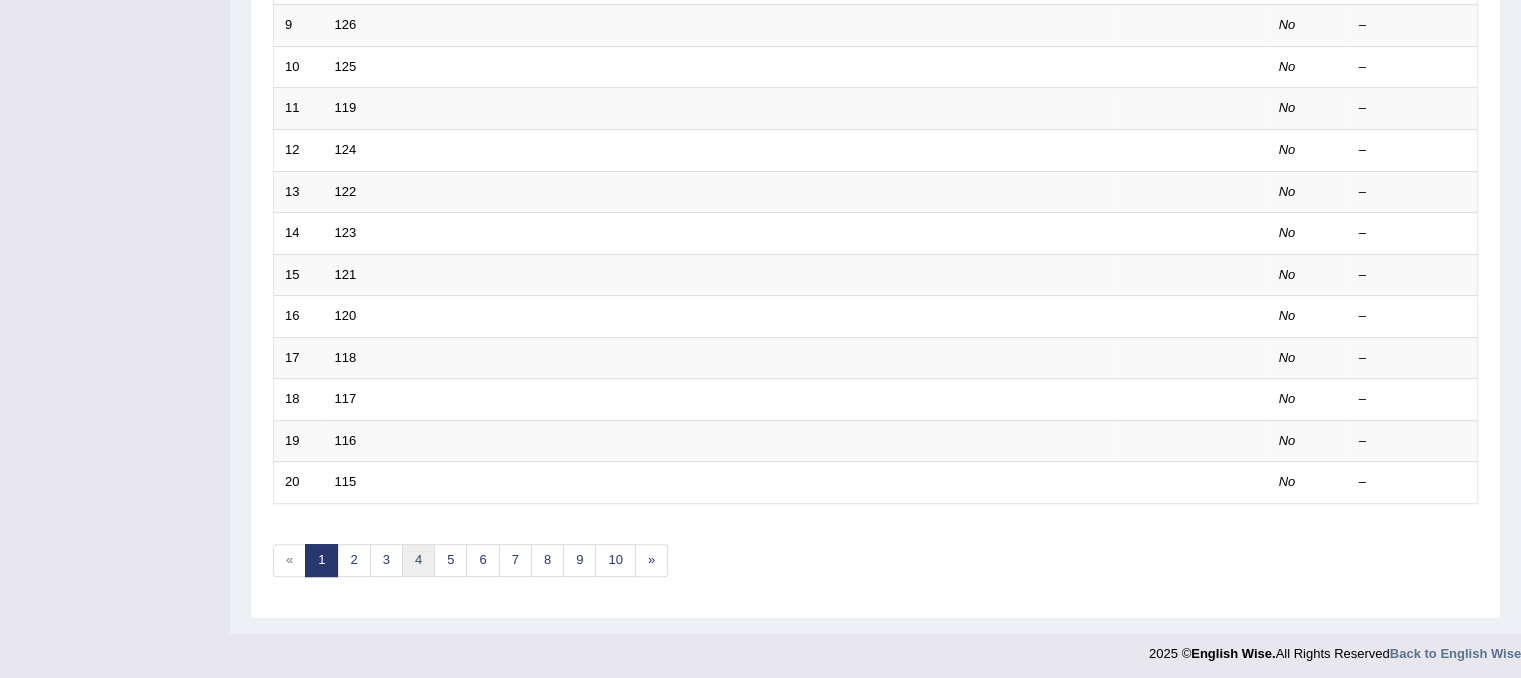 click on "4" at bounding box center [418, 560] 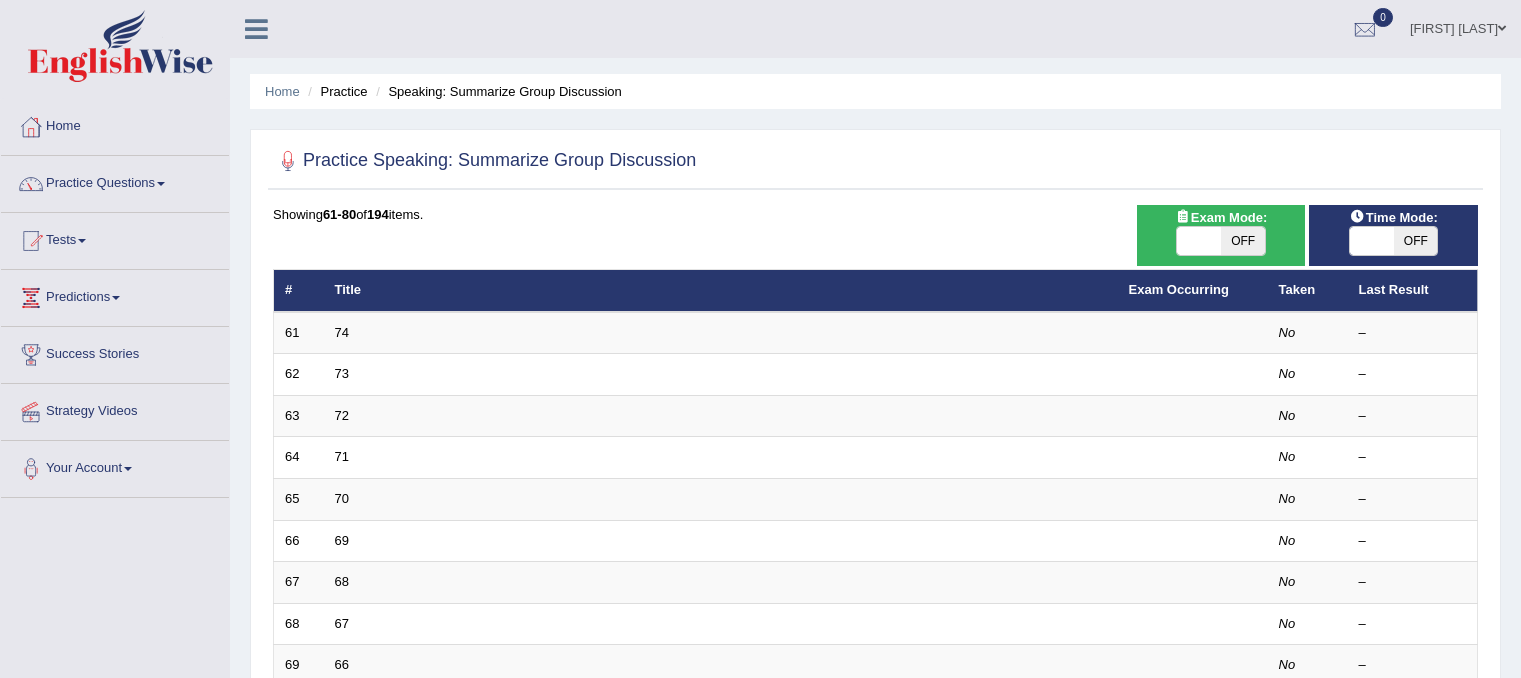 scroll, scrollTop: 0, scrollLeft: 0, axis: both 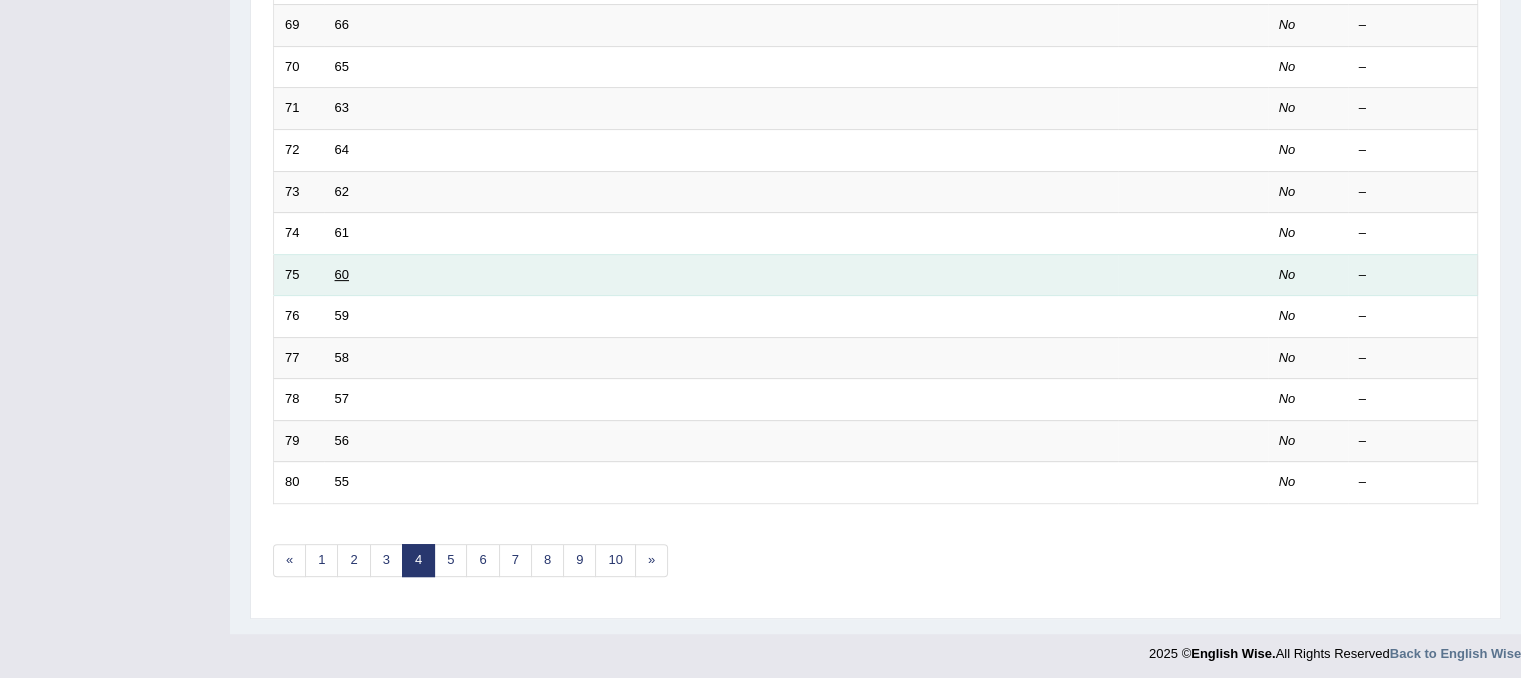 click on "60" at bounding box center [342, 274] 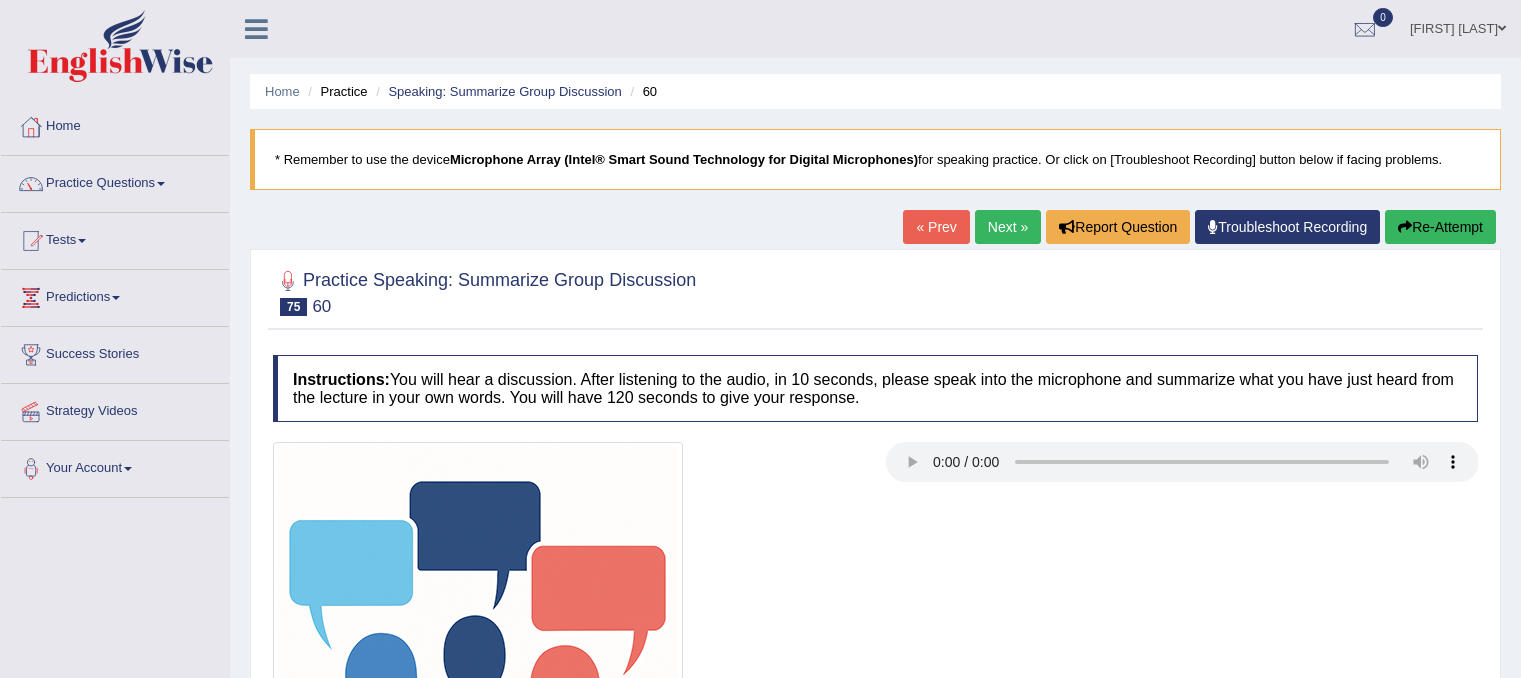 scroll, scrollTop: 0, scrollLeft: 0, axis: both 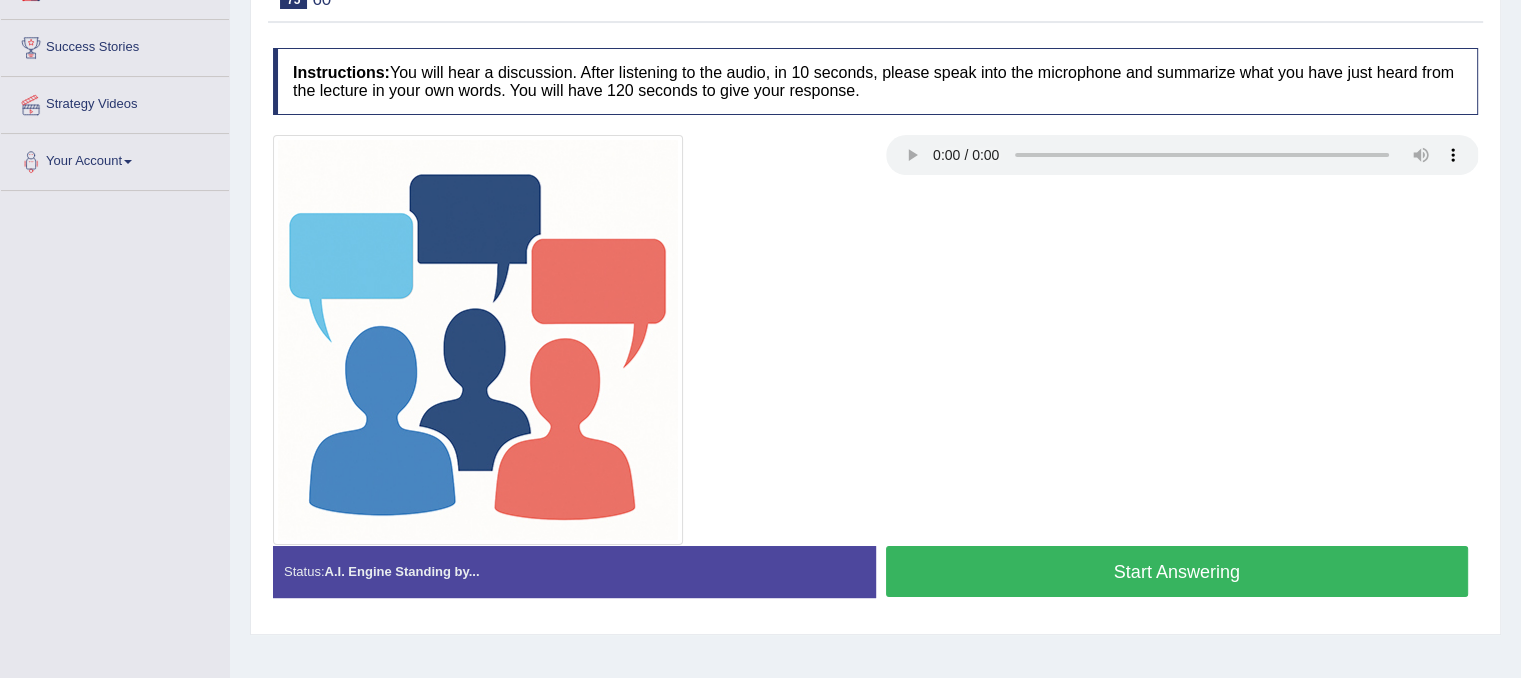 click on "Start Answering" at bounding box center [1177, 571] 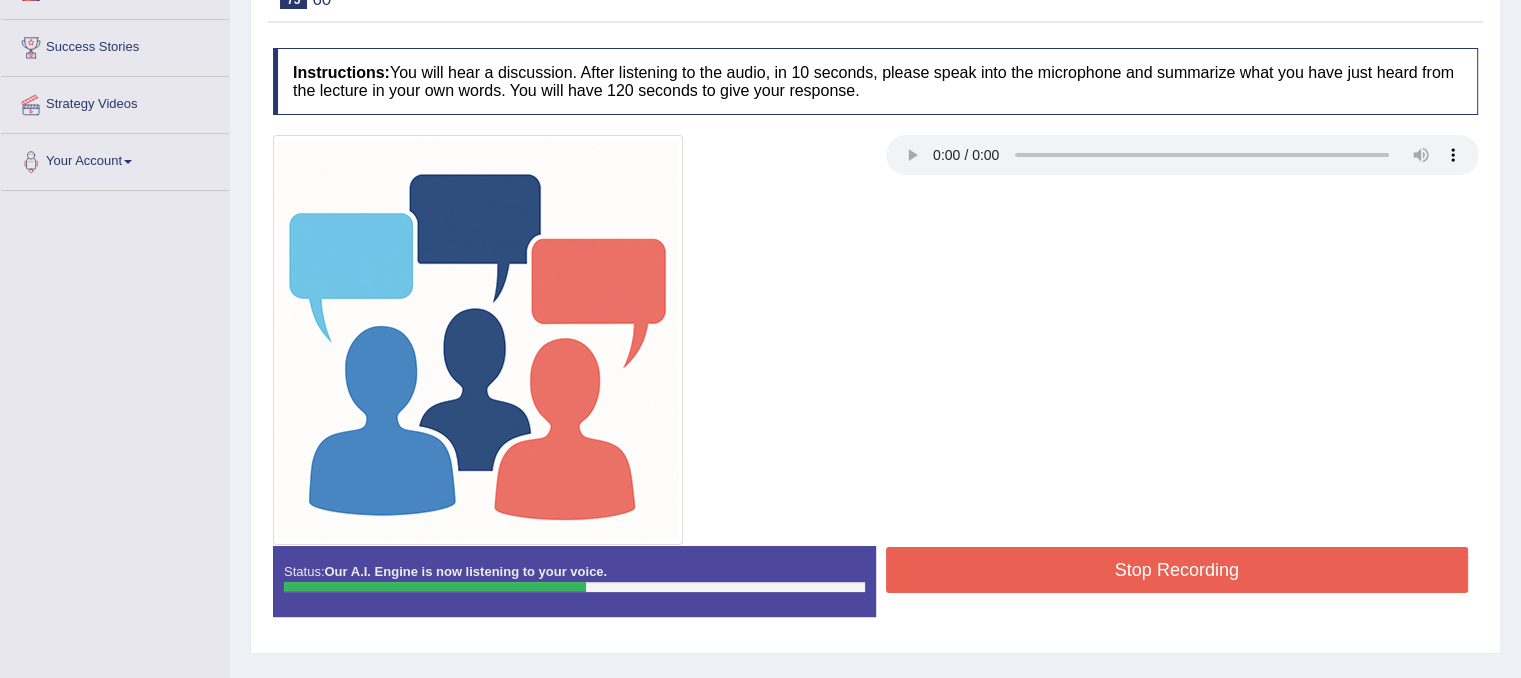 click on "Stop Recording" at bounding box center [1177, 570] 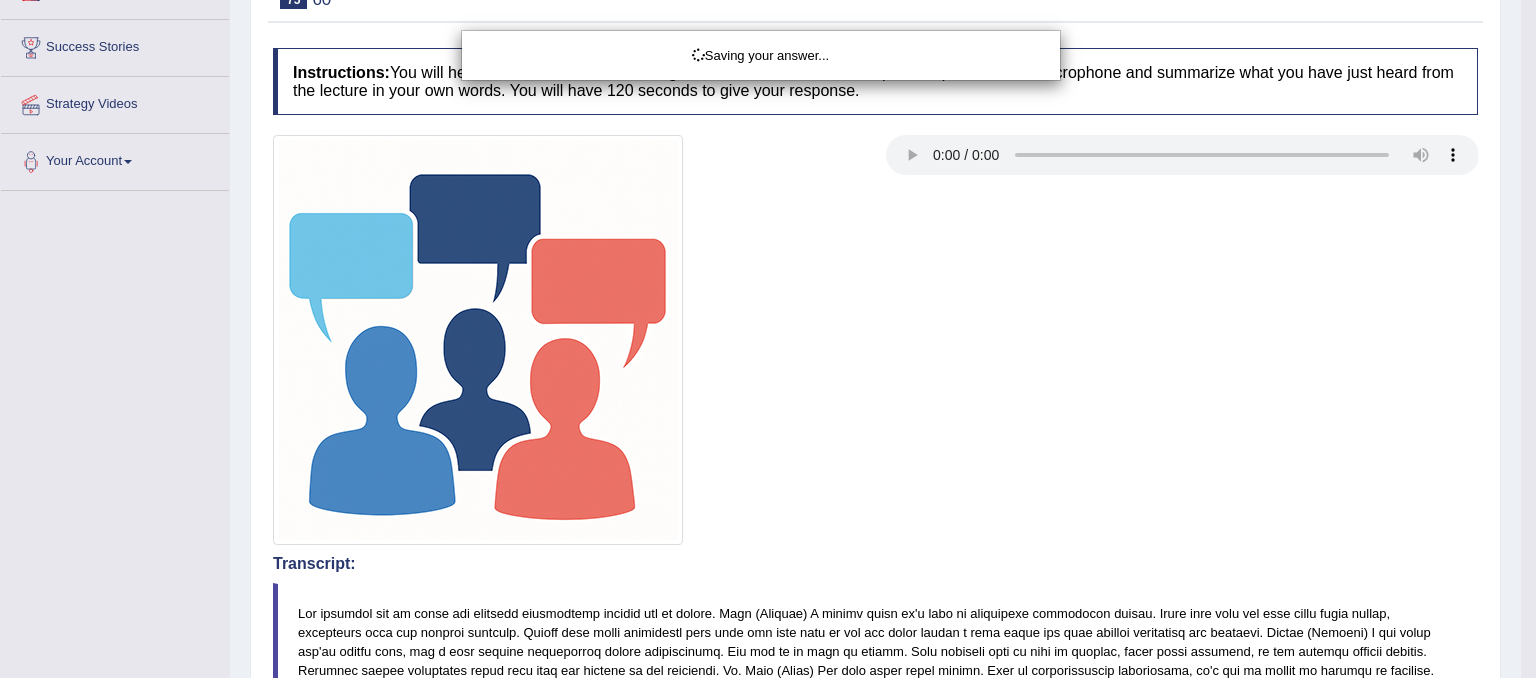 click on "Saving your answer..." at bounding box center (768, 339) 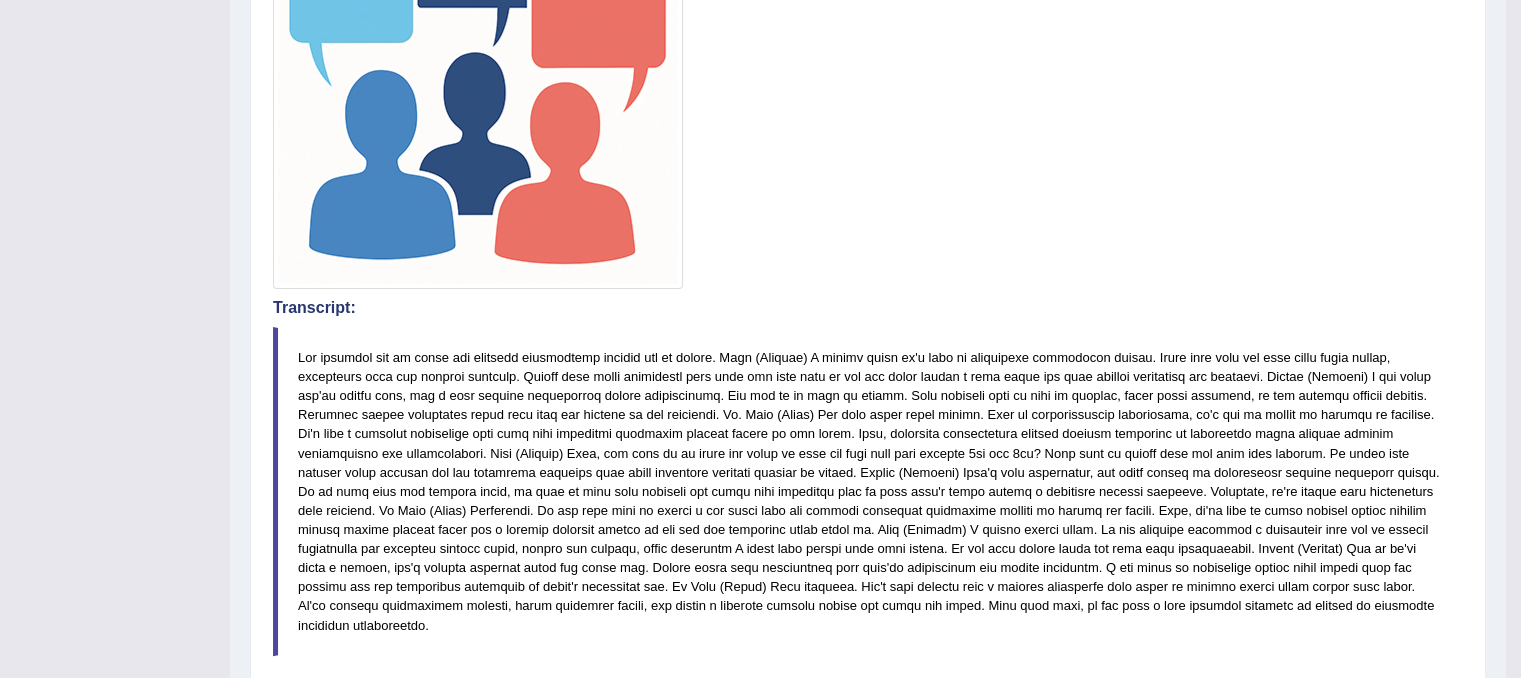 scroll, scrollTop: 558, scrollLeft: 0, axis: vertical 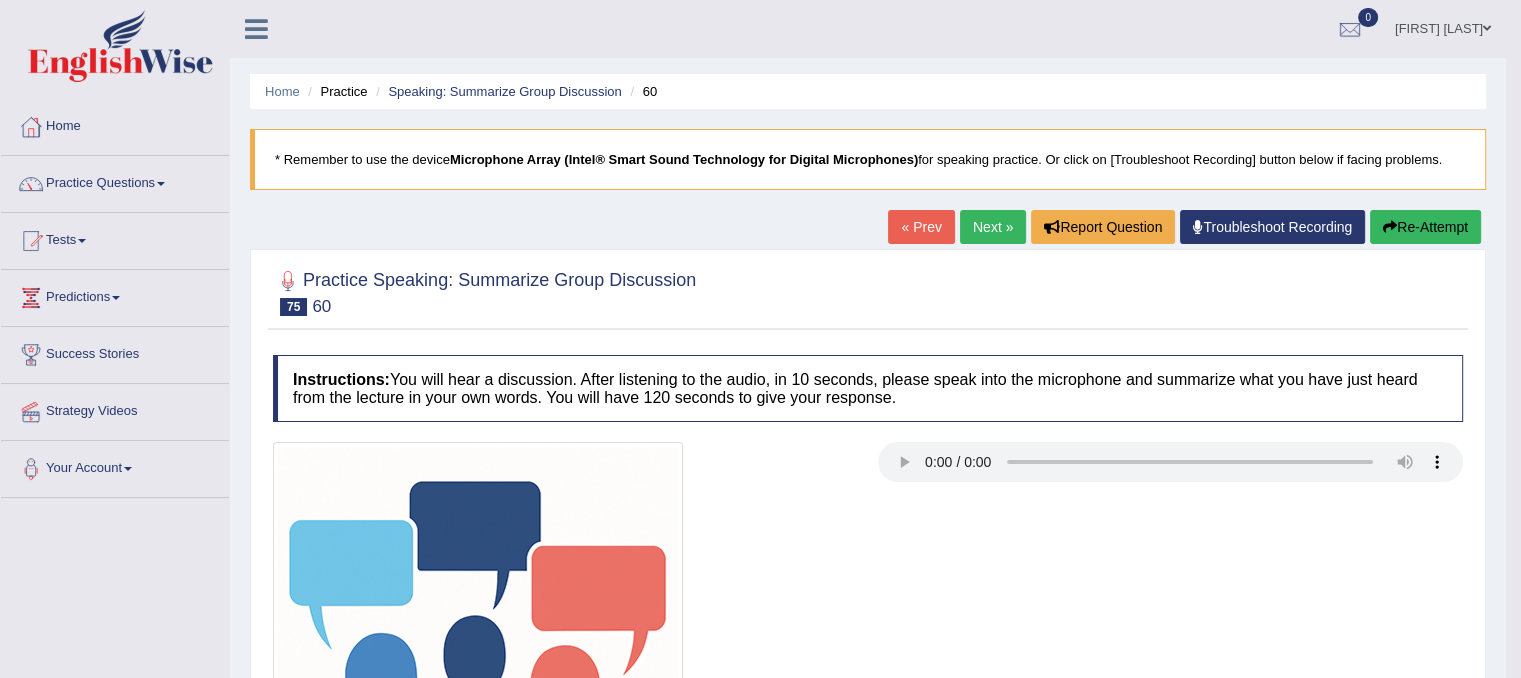 click on "Re-Attempt" at bounding box center [1425, 227] 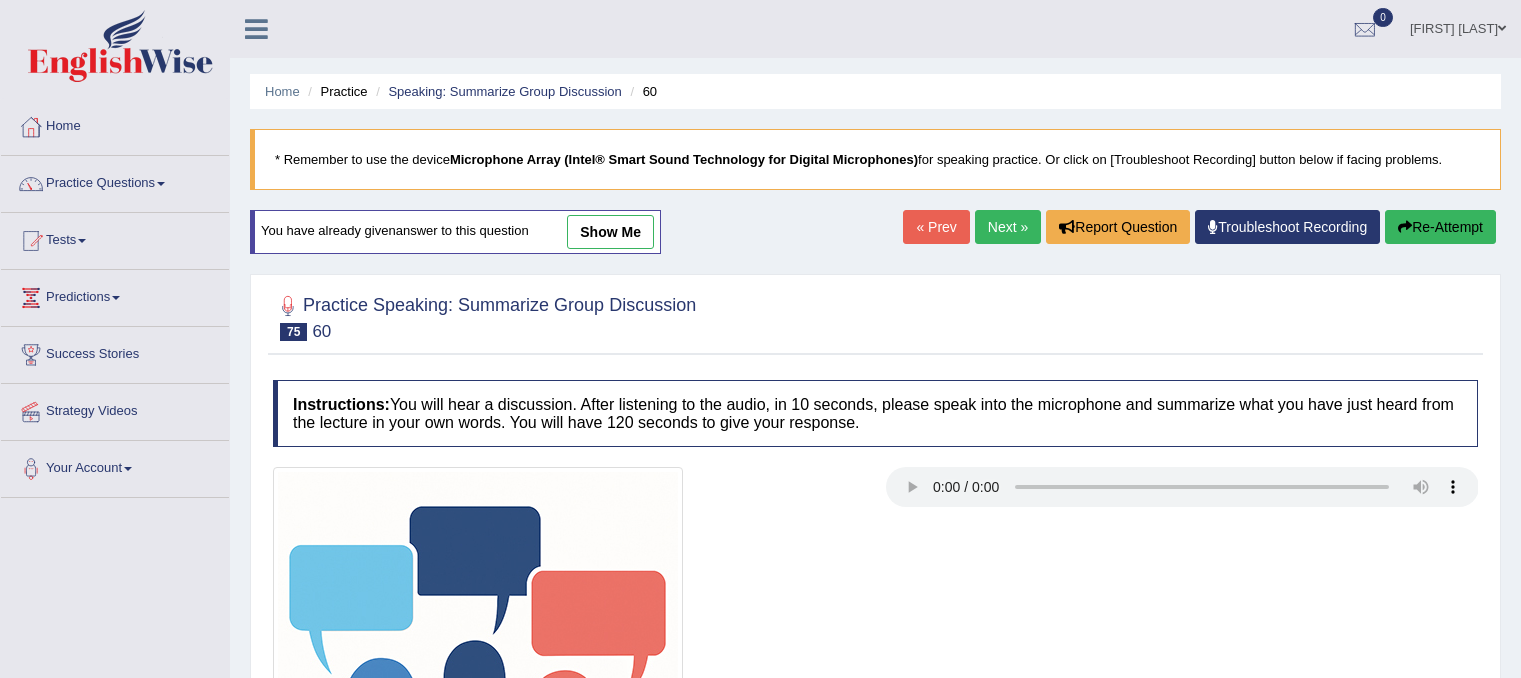 scroll, scrollTop: 0, scrollLeft: 0, axis: both 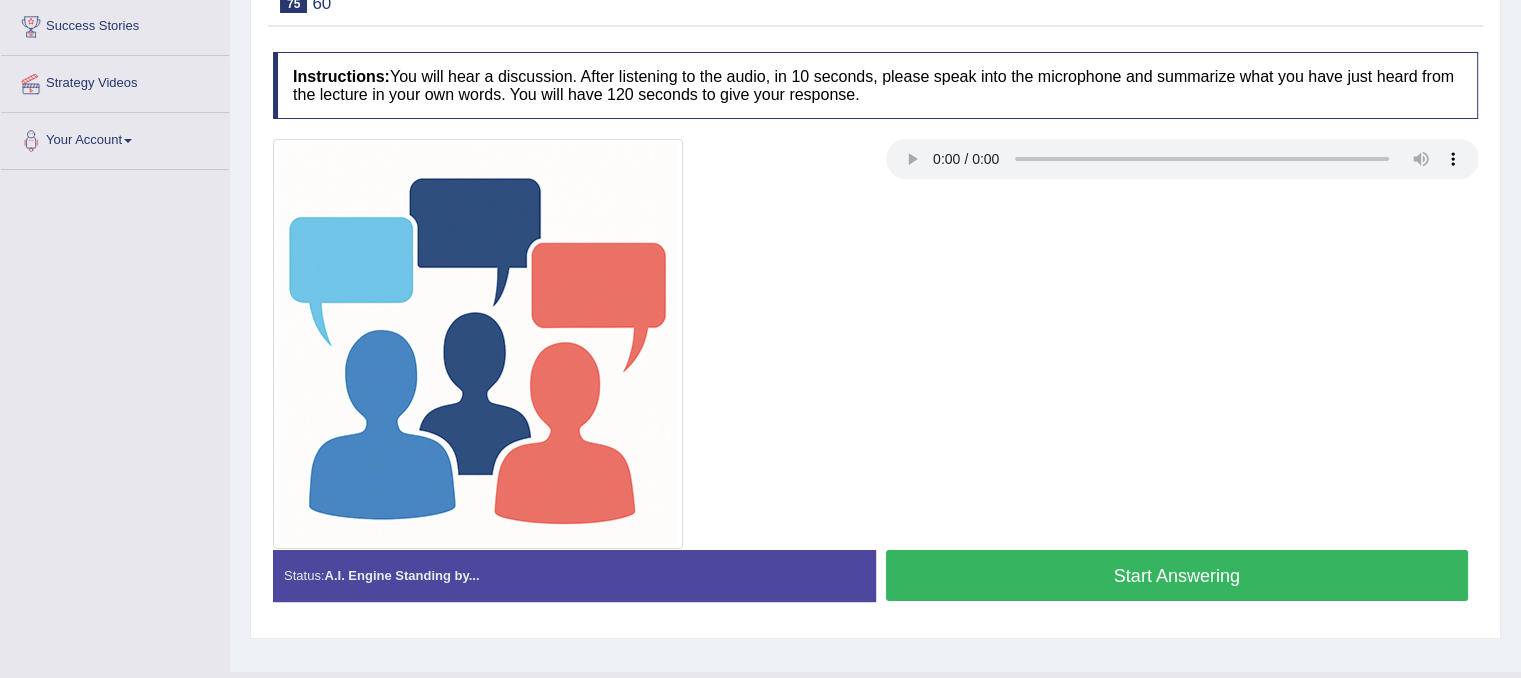 click on "Start Answering" at bounding box center [1177, 575] 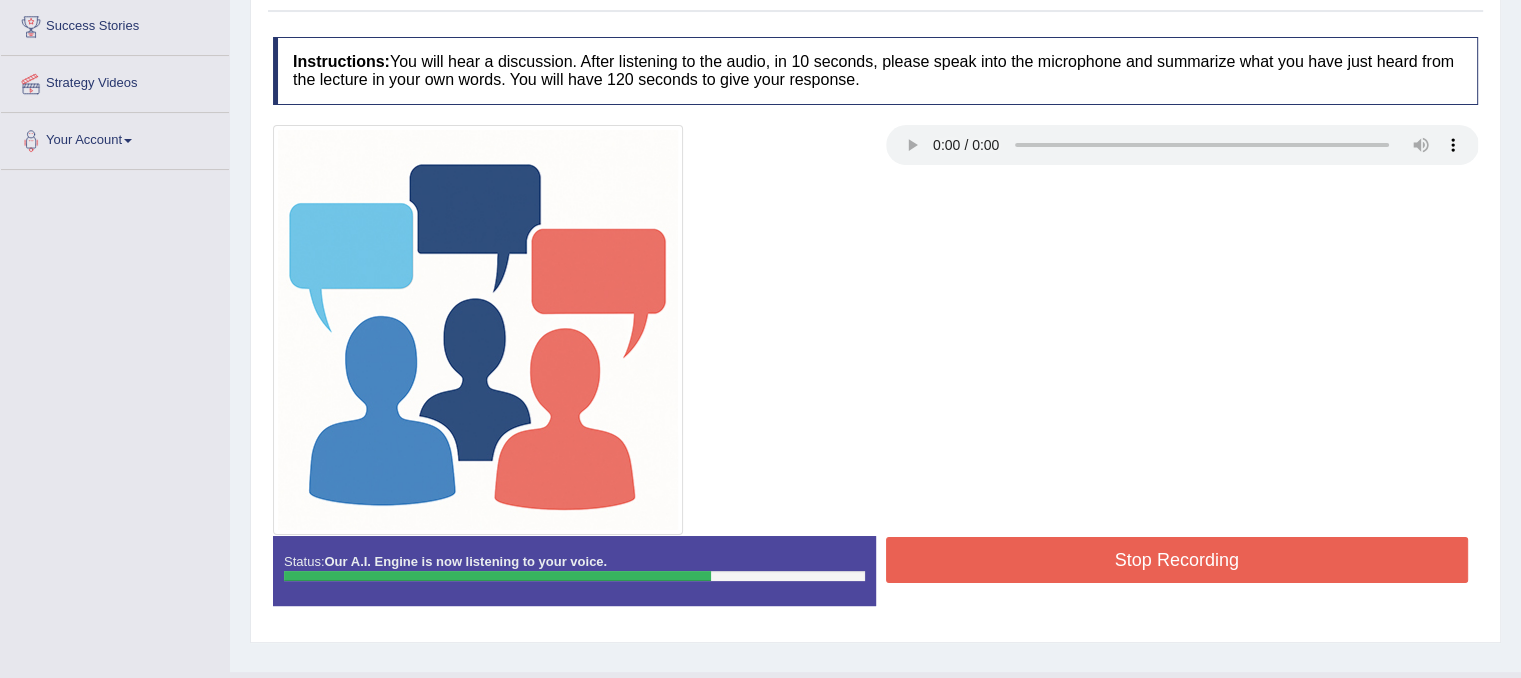 click on "Stop Recording" at bounding box center (1177, 560) 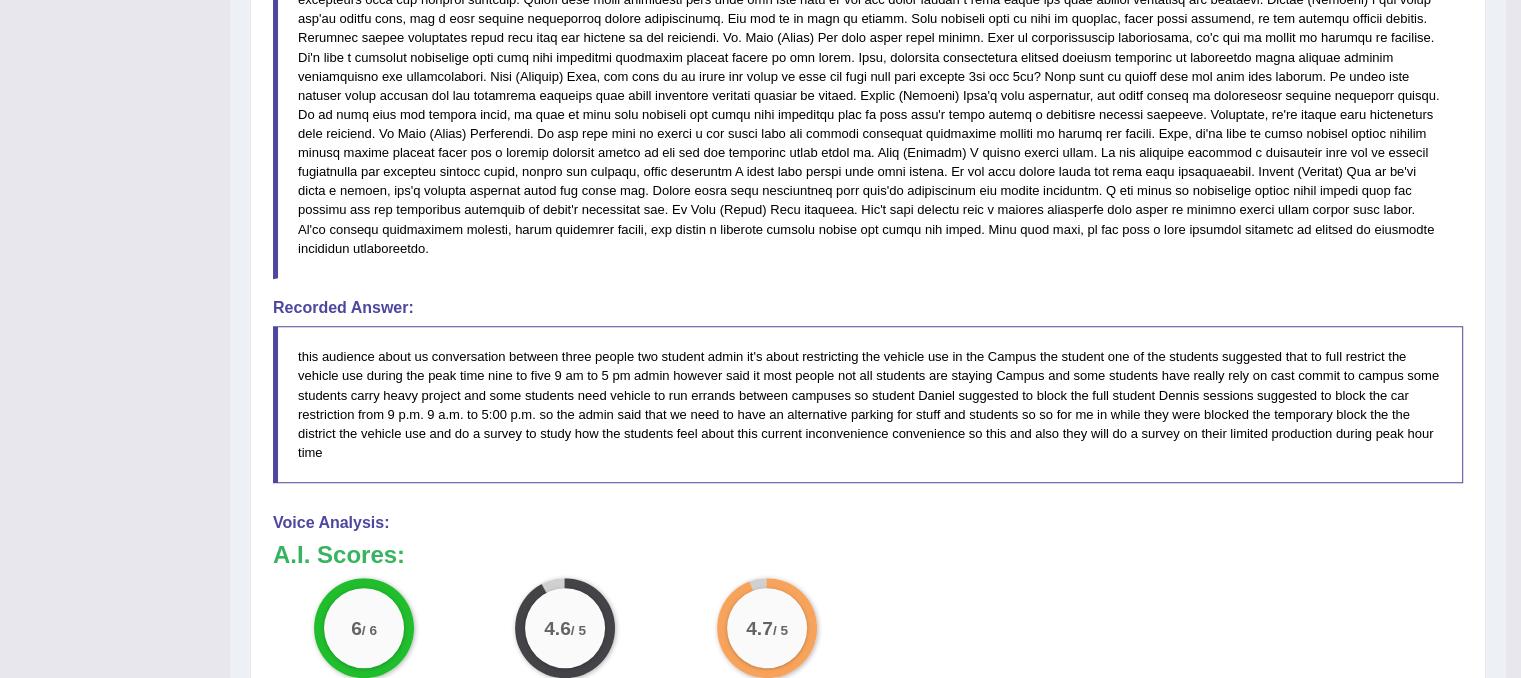 scroll, scrollTop: 980, scrollLeft: 0, axis: vertical 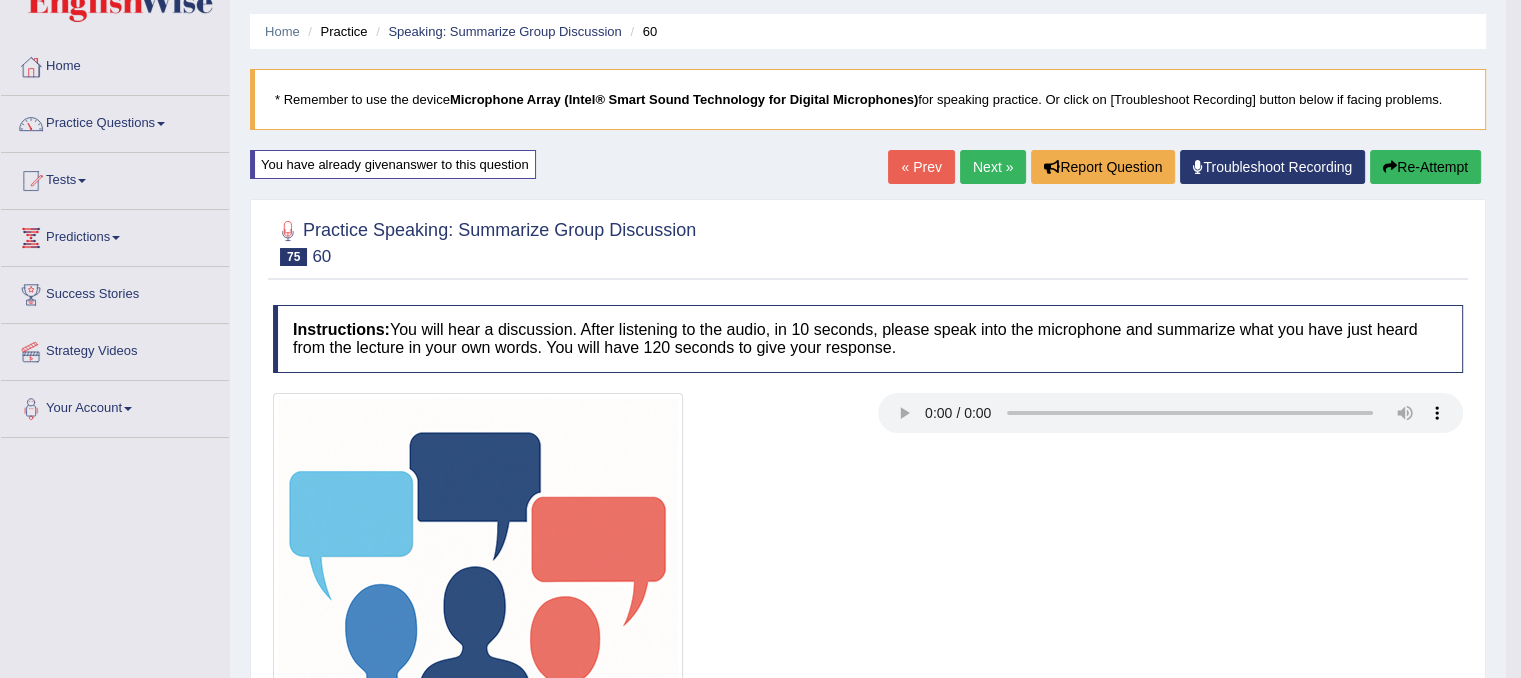 click on "Practice Questions" at bounding box center [115, 121] 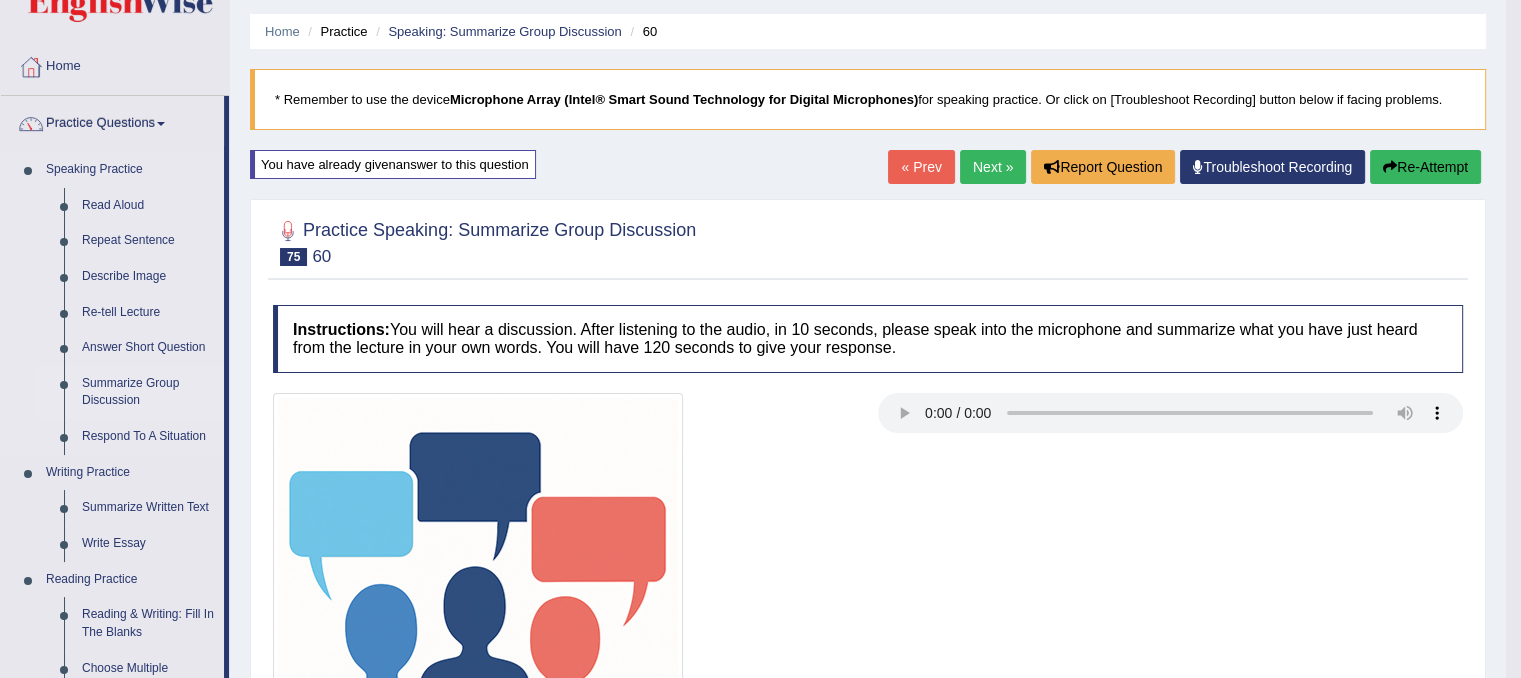 click on "Summarize Group Discussion" at bounding box center (148, 392) 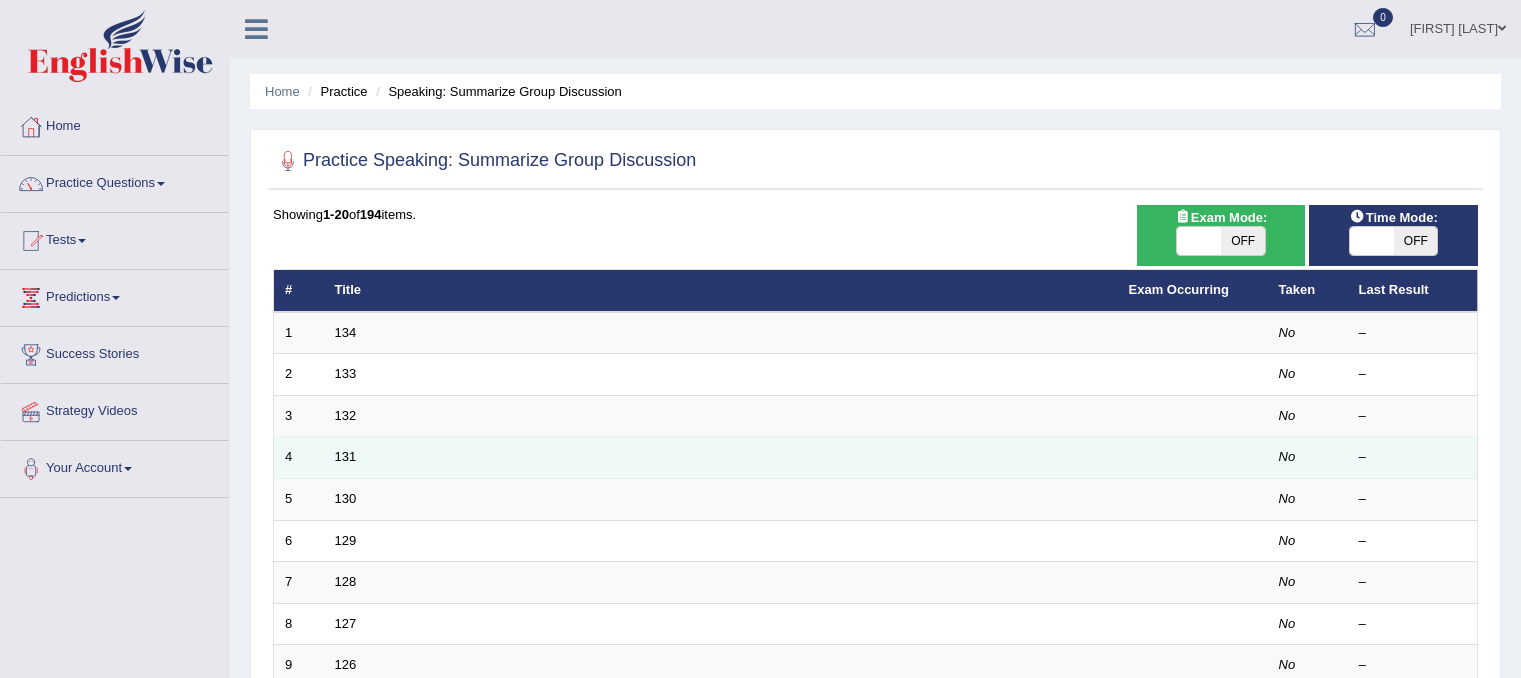 scroll, scrollTop: 0, scrollLeft: 0, axis: both 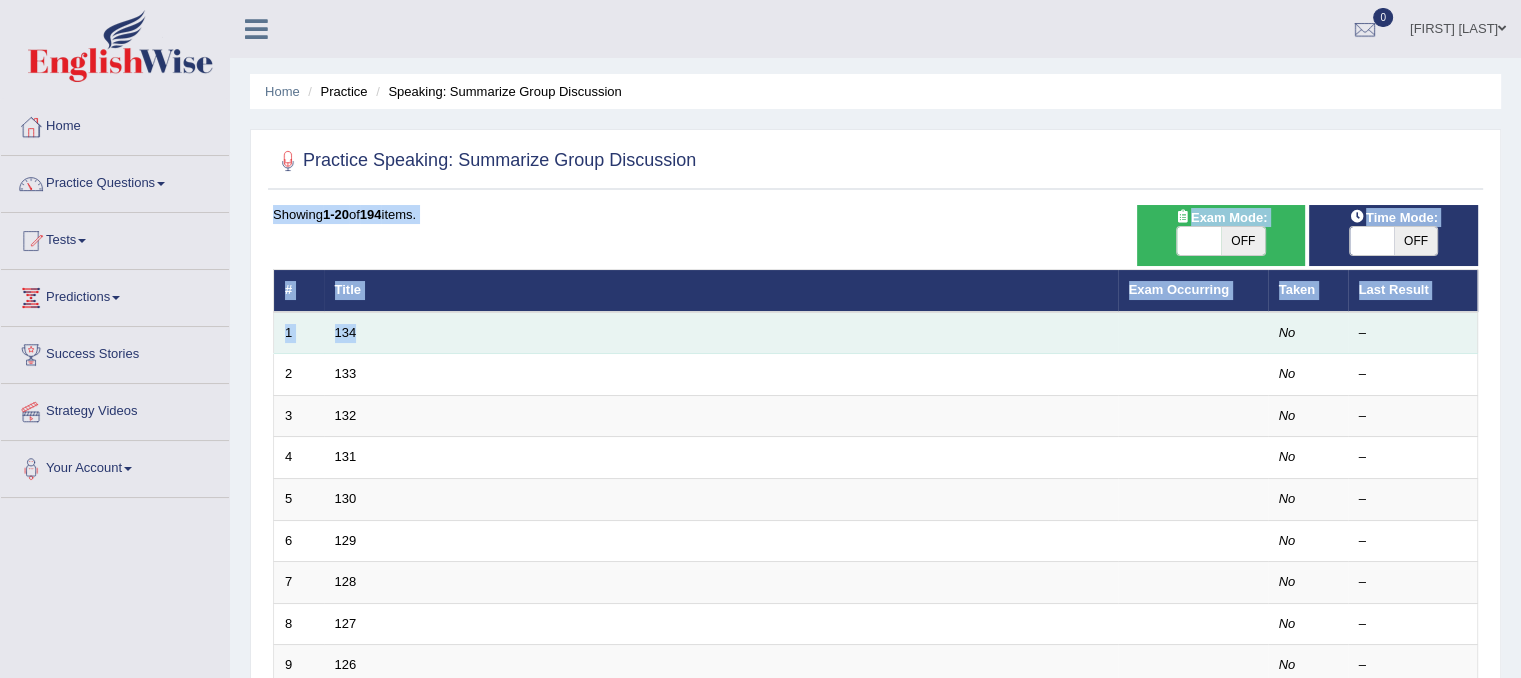 drag, startPoint x: 888, startPoint y: 201, endPoint x: 900, endPoint y: 314, distance: 113.63538 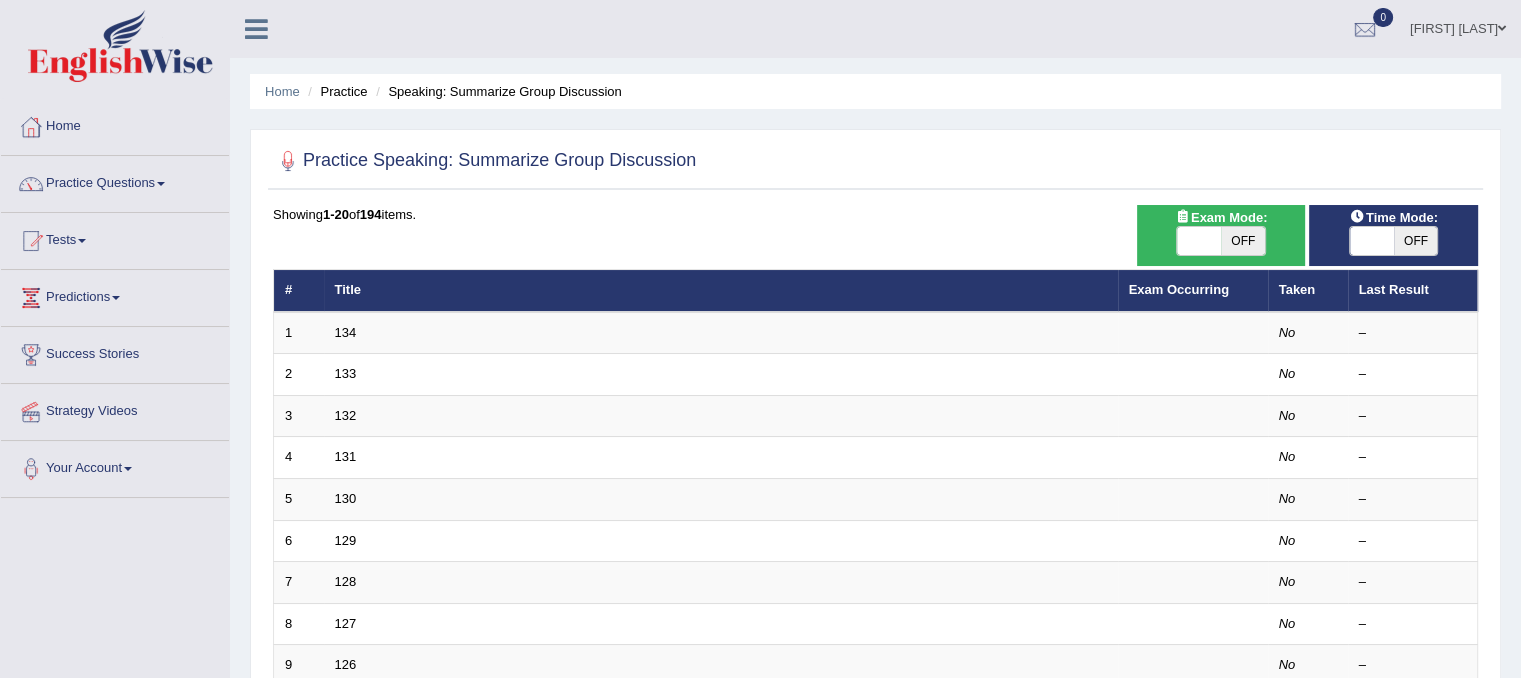 click on "Showing  1-20  of  194  items.
# Title Exam Occurring Taken Last Result
1 134 No –
2 133 No –
3 132 No –
4 131 No –
5 130 No –
6 129 No –
7 128 No –
8 127 No –
9 126 No –
10 125 No –
11 119 No –
12 124 No –
13 122 No –
14 123 No –
15 121 No –
16 120 No –
17 118 No –
18 117 No –
19 116 No –
20 115 No –
«
1
2
3
4
5
6
7
8
9
10
»" at bounding box center [875, 723] 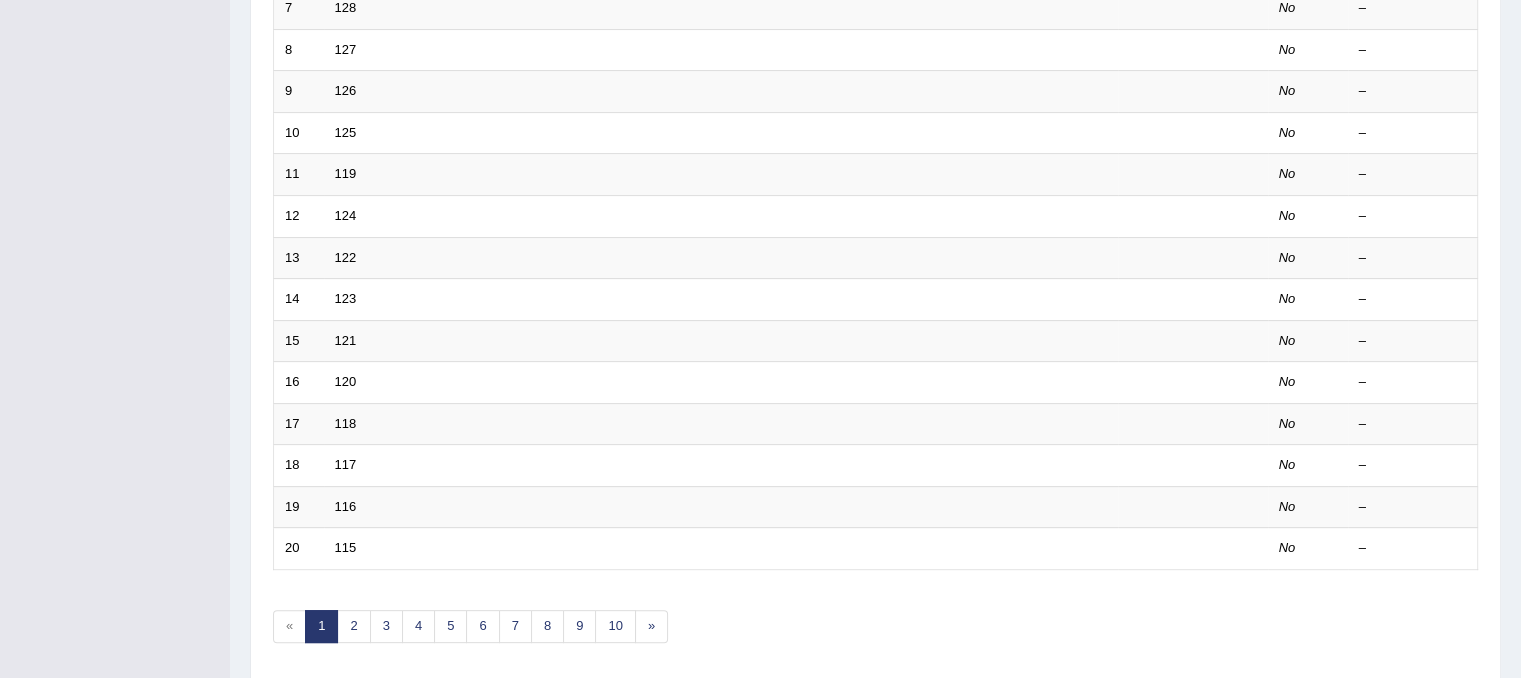 scroll, scrollTop: 600, scrollLeft: 0, axis: vertical 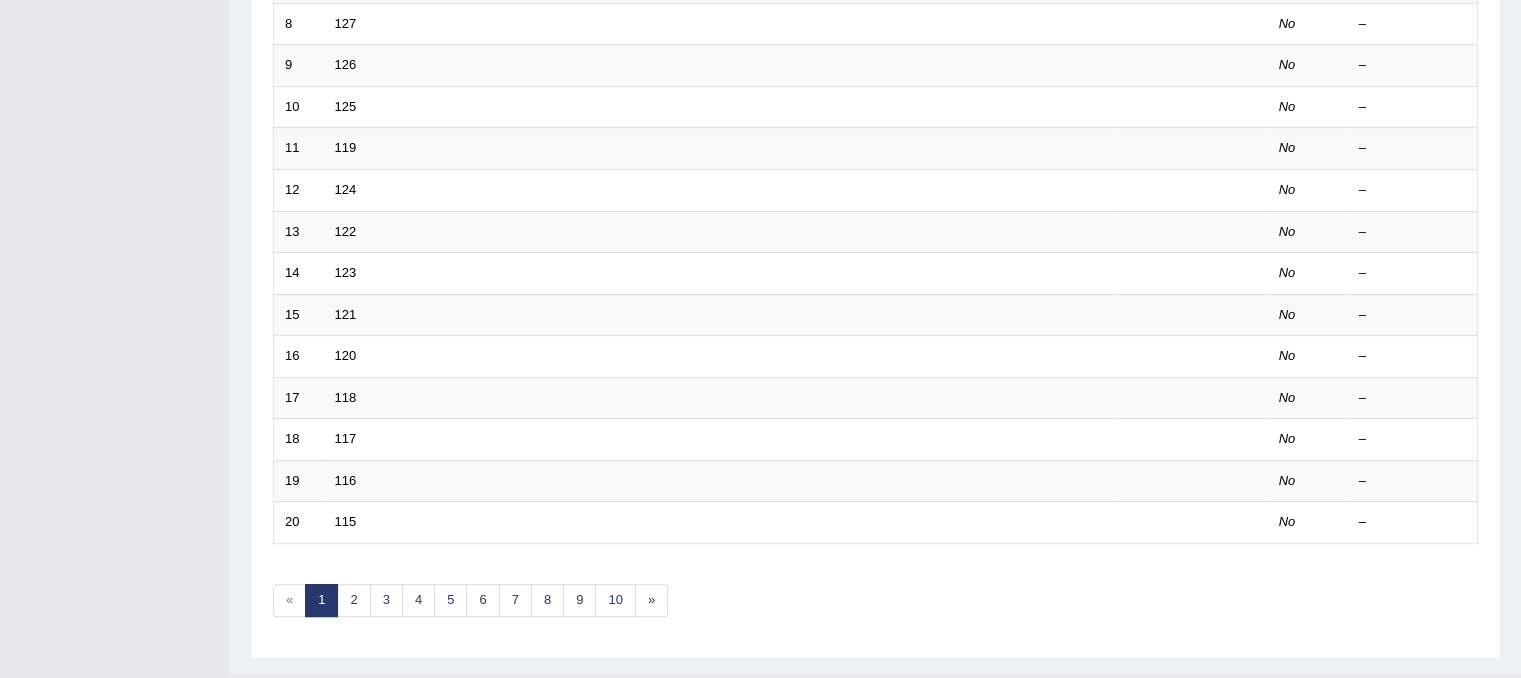 click on "«" at bounding box center [289, 600] 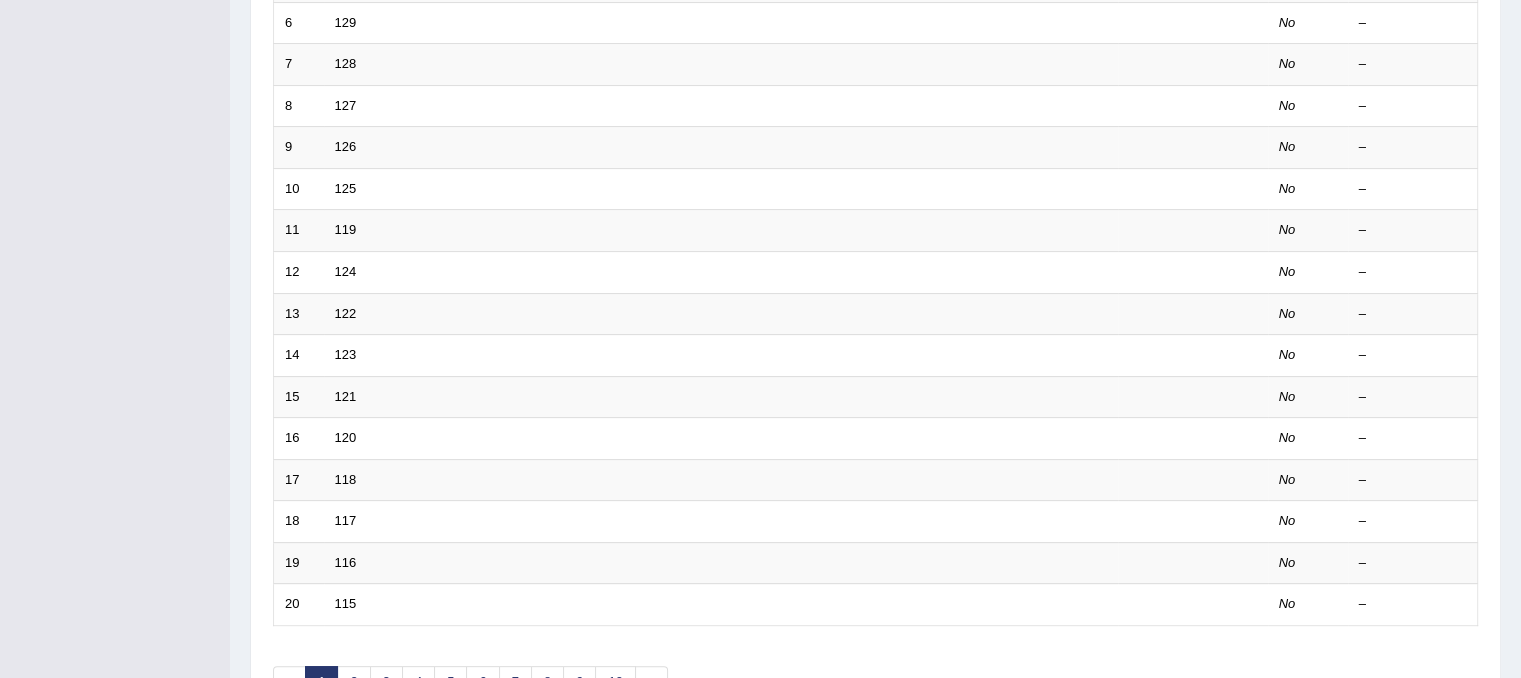 scroll, scrollTop: 640, scrollLeft: 0, axis: vertical 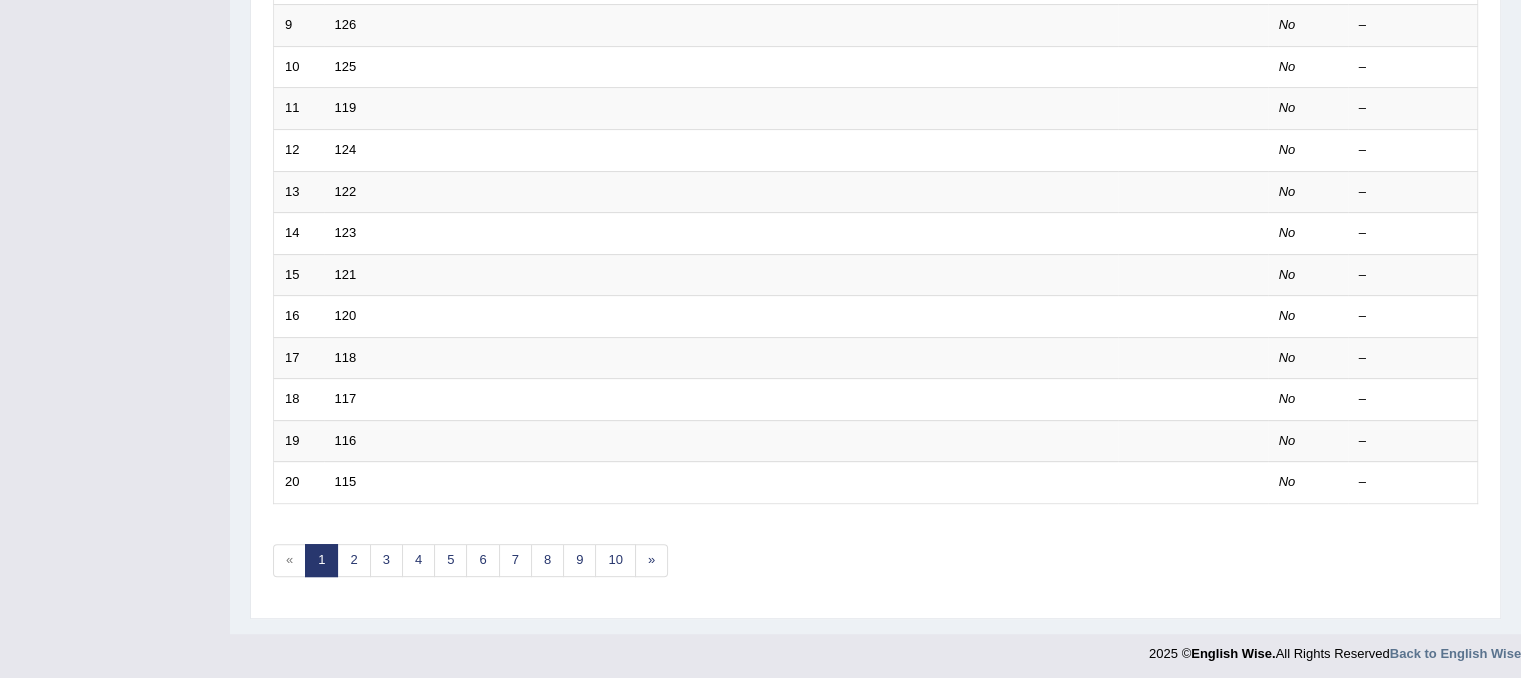click on "«" at bounding box center [289, 560] 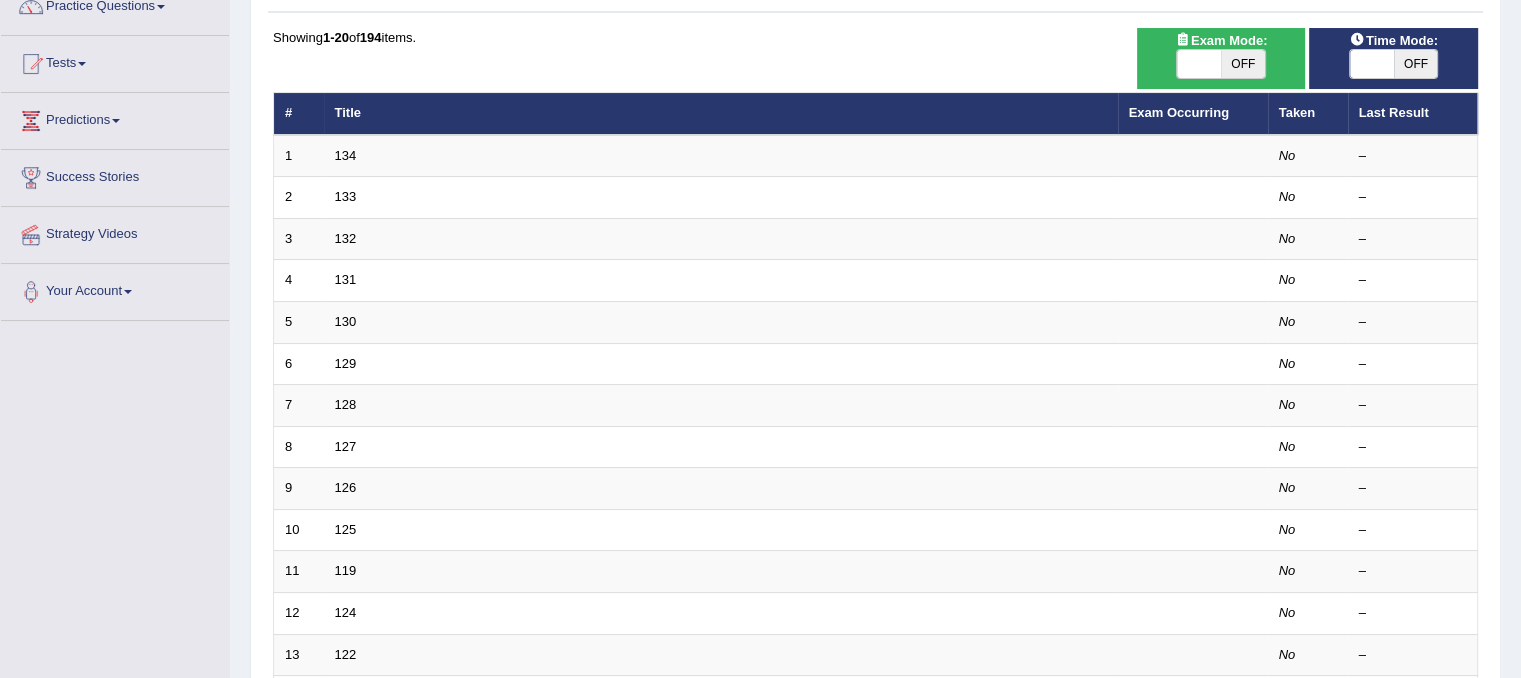 scroll, scrollTop: 179, scrollLeft: 0, axis: vertical 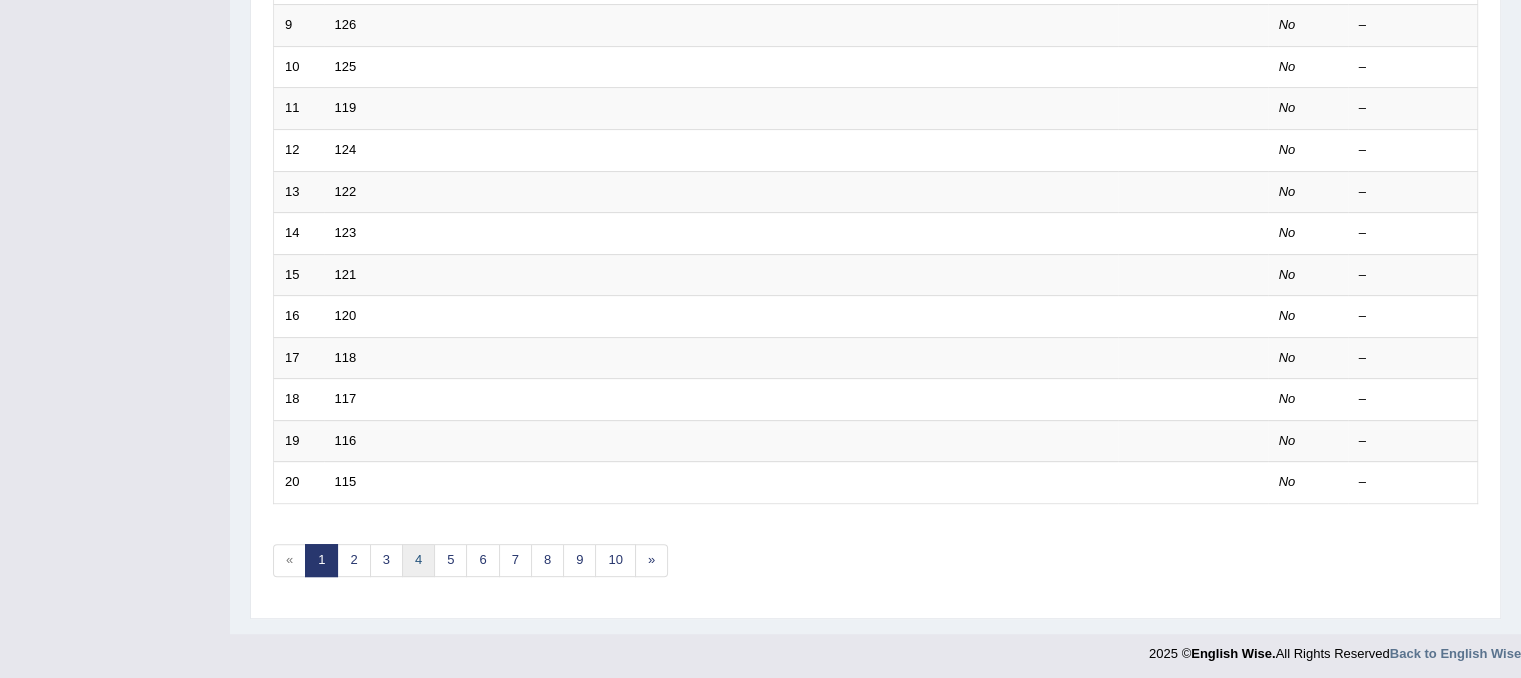 click on "4" at bounding box center [418, 560] 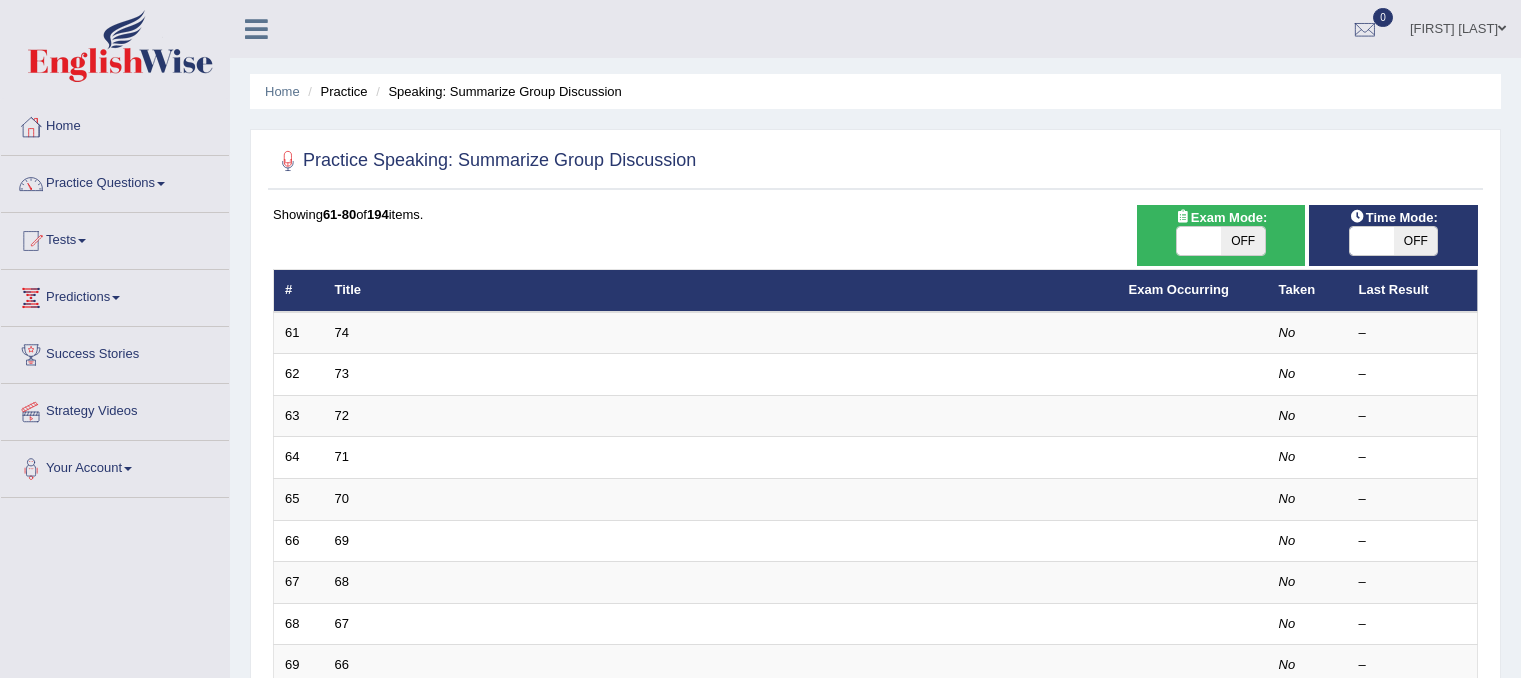 scroll, scrollTop: 0, scrollLeft: 0, axis: both 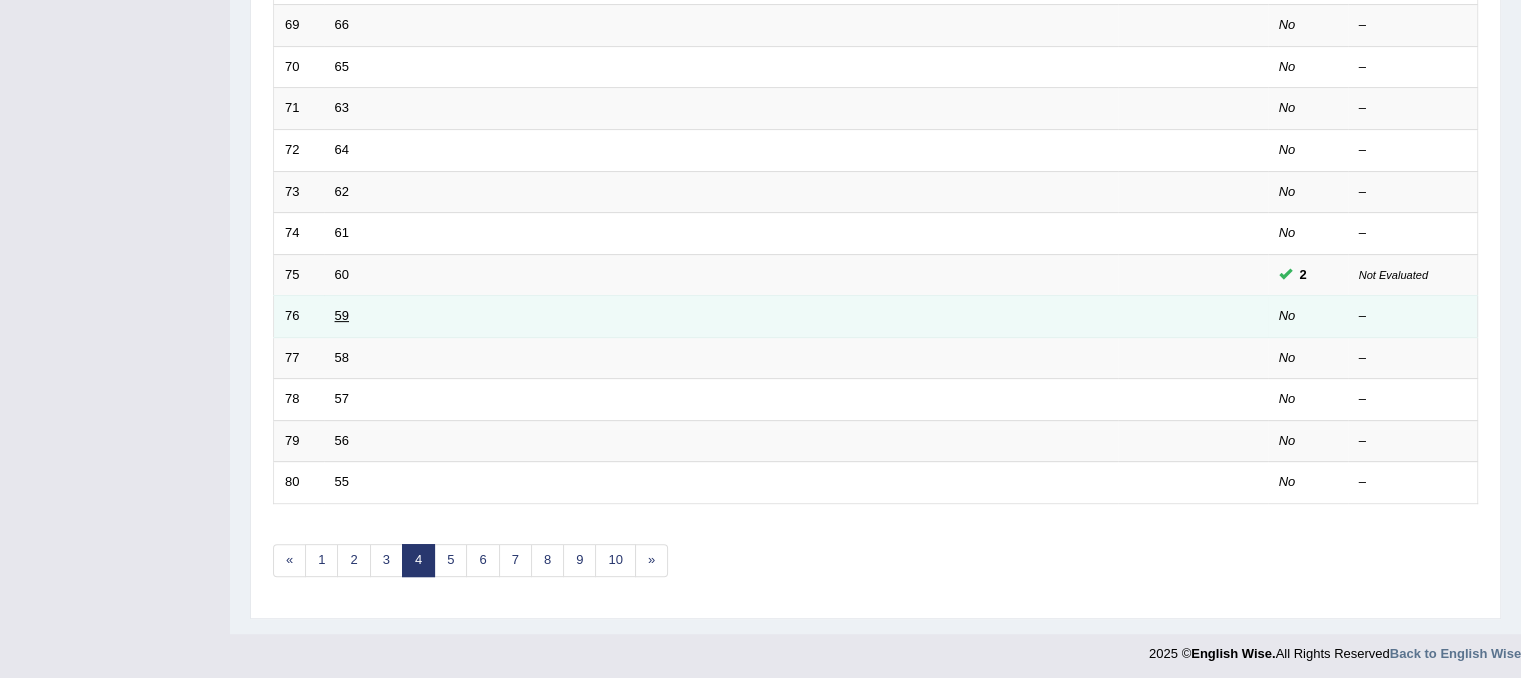 click on "59" at bounding box center (342, 315) 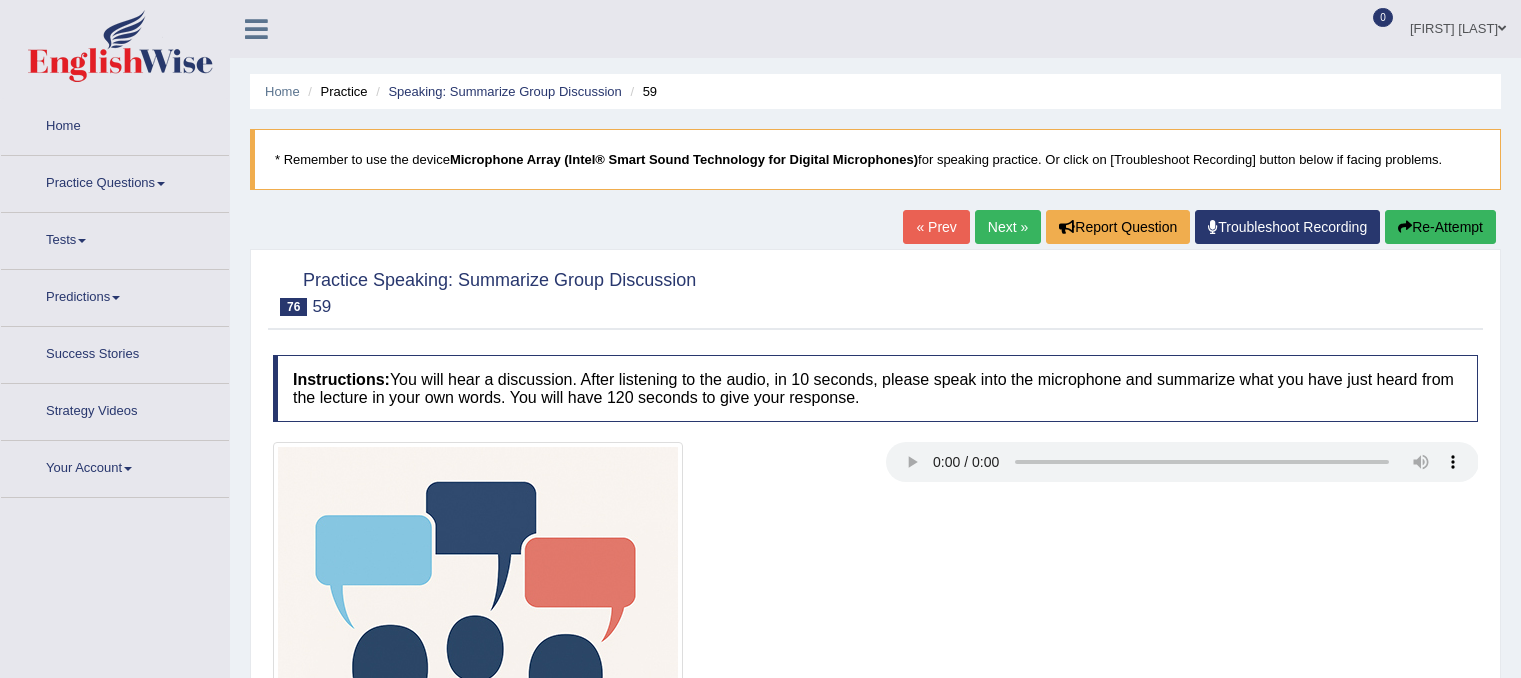 scroll, scrollTop: 0, scrollLeft: 0, axis: both 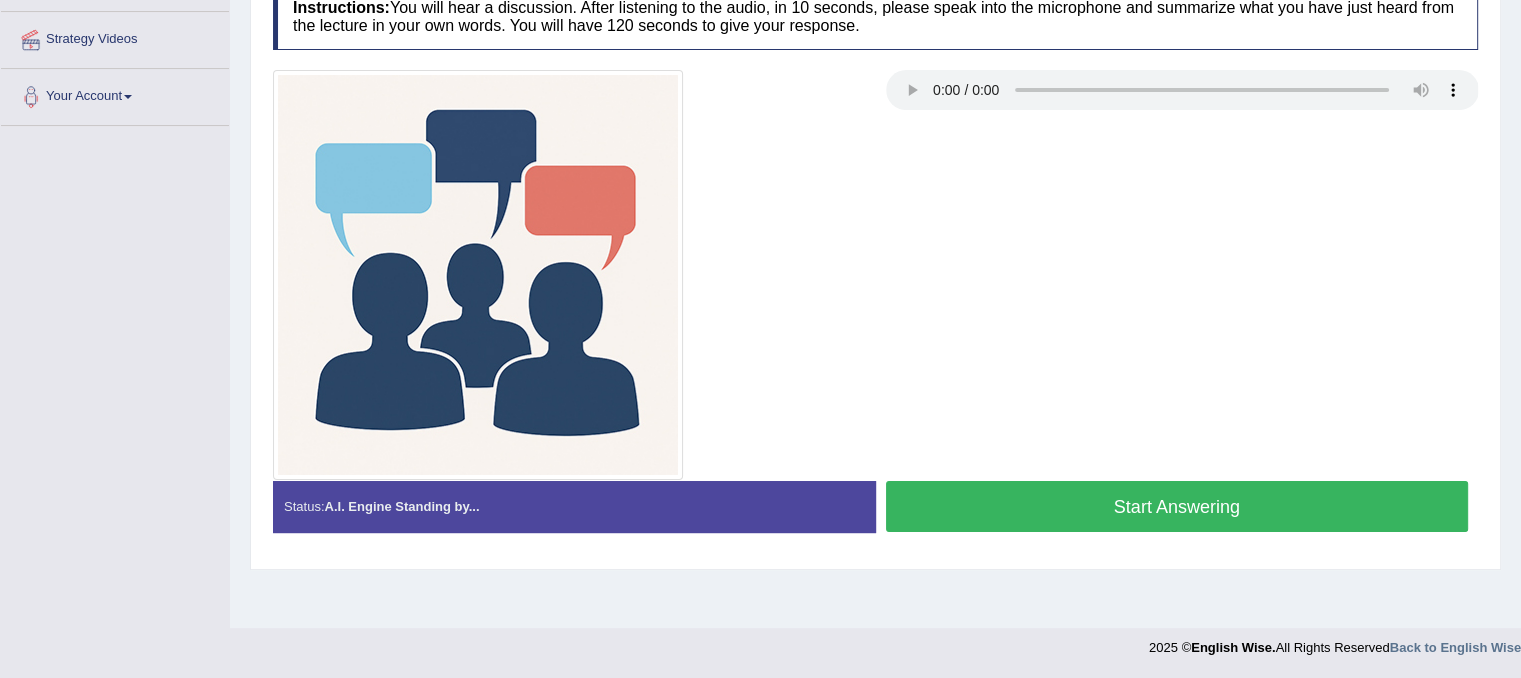 click on "Start Answering" at bounding box center [1177, 506] 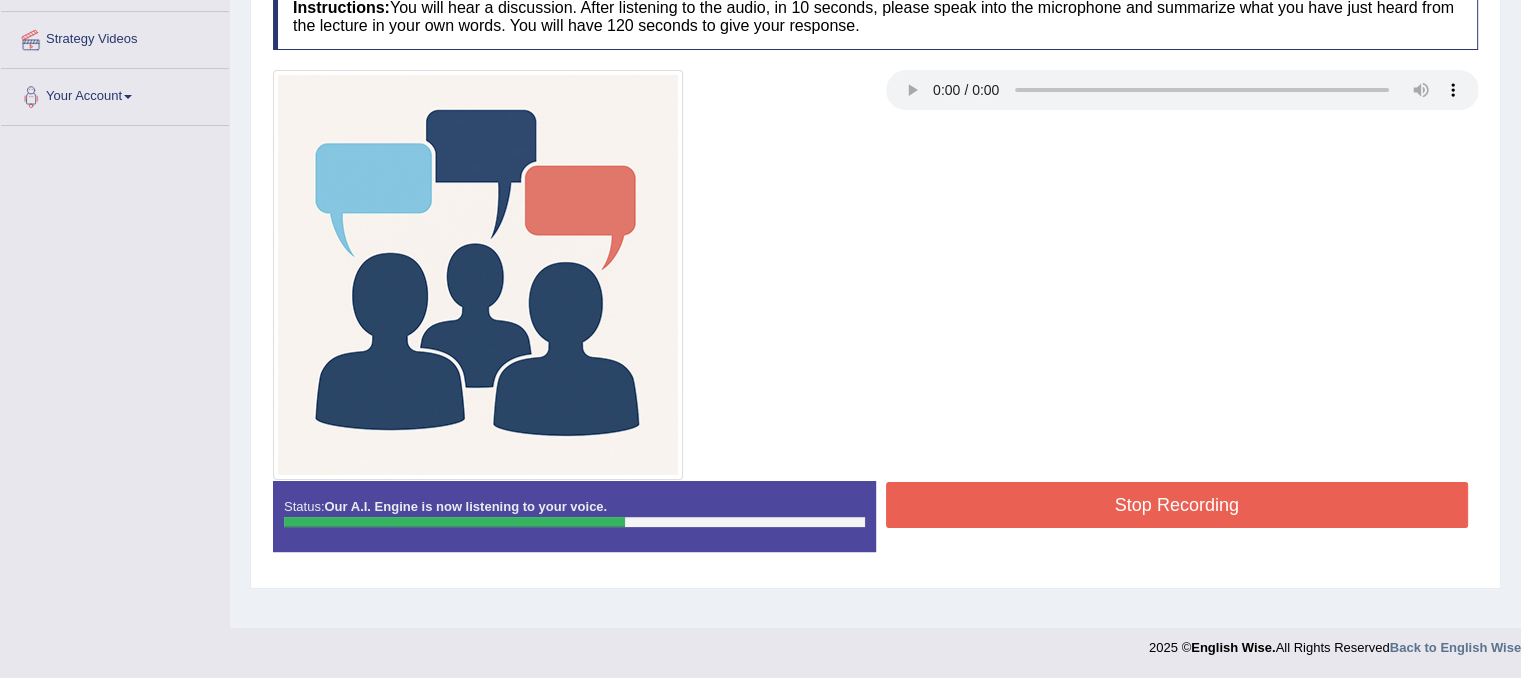 click on "Stop Recording" at bounding box center (1177, 505) 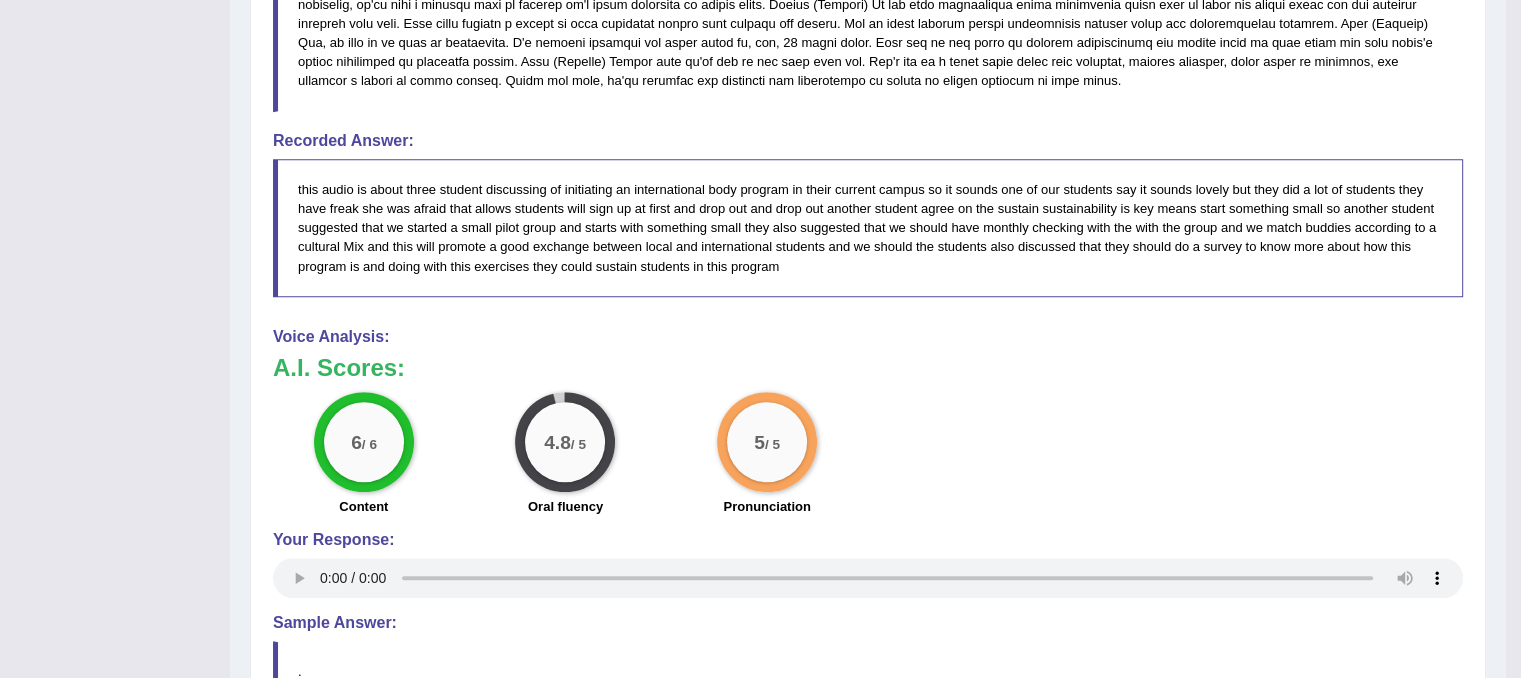 scroll, scrollTop: 1091, scrollLeft: 0, axis: vertical 